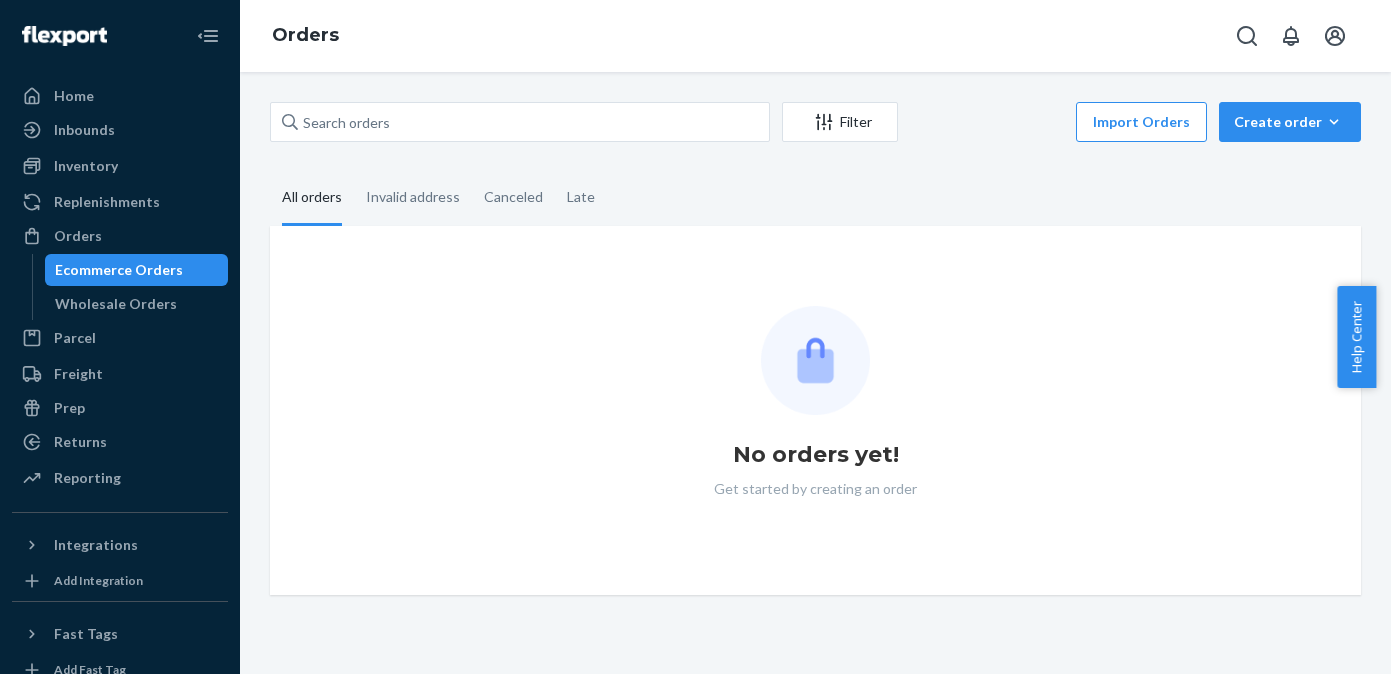 scroll, scrollTop: 0, scrollLeft: 0, axis: both 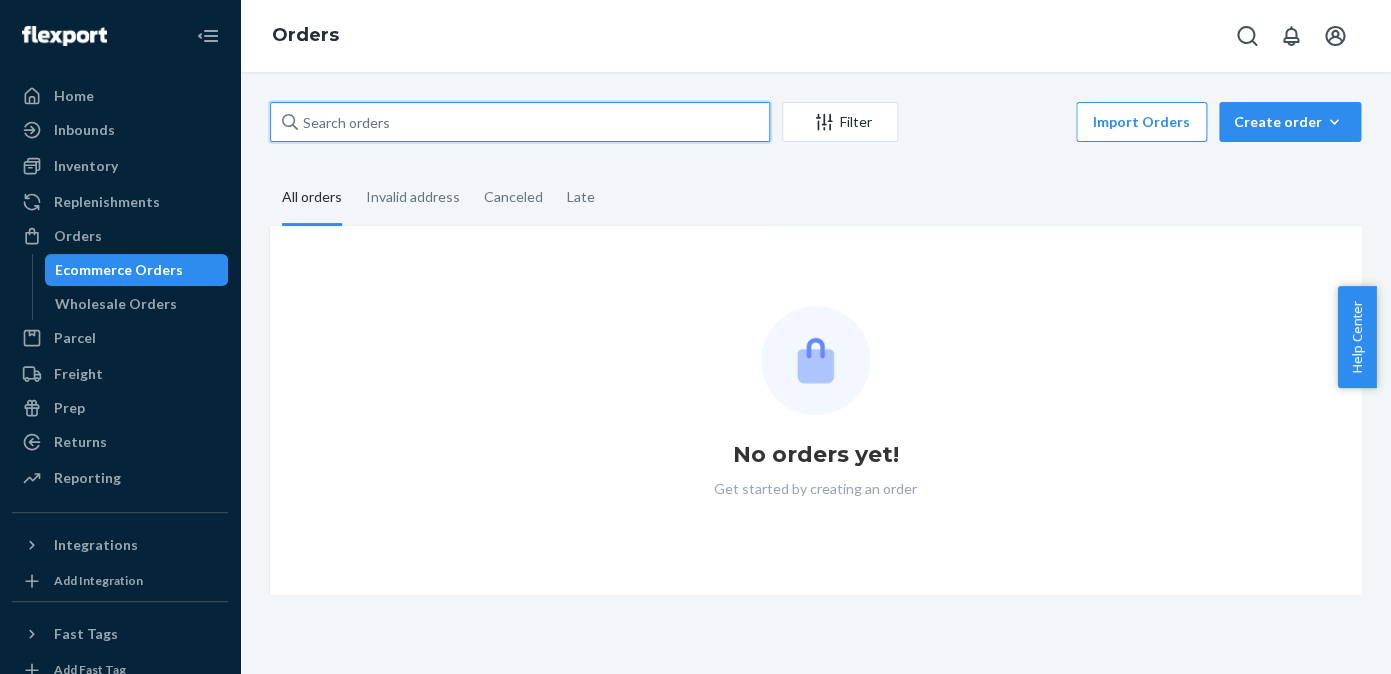 click at bounding box center (520, 122) 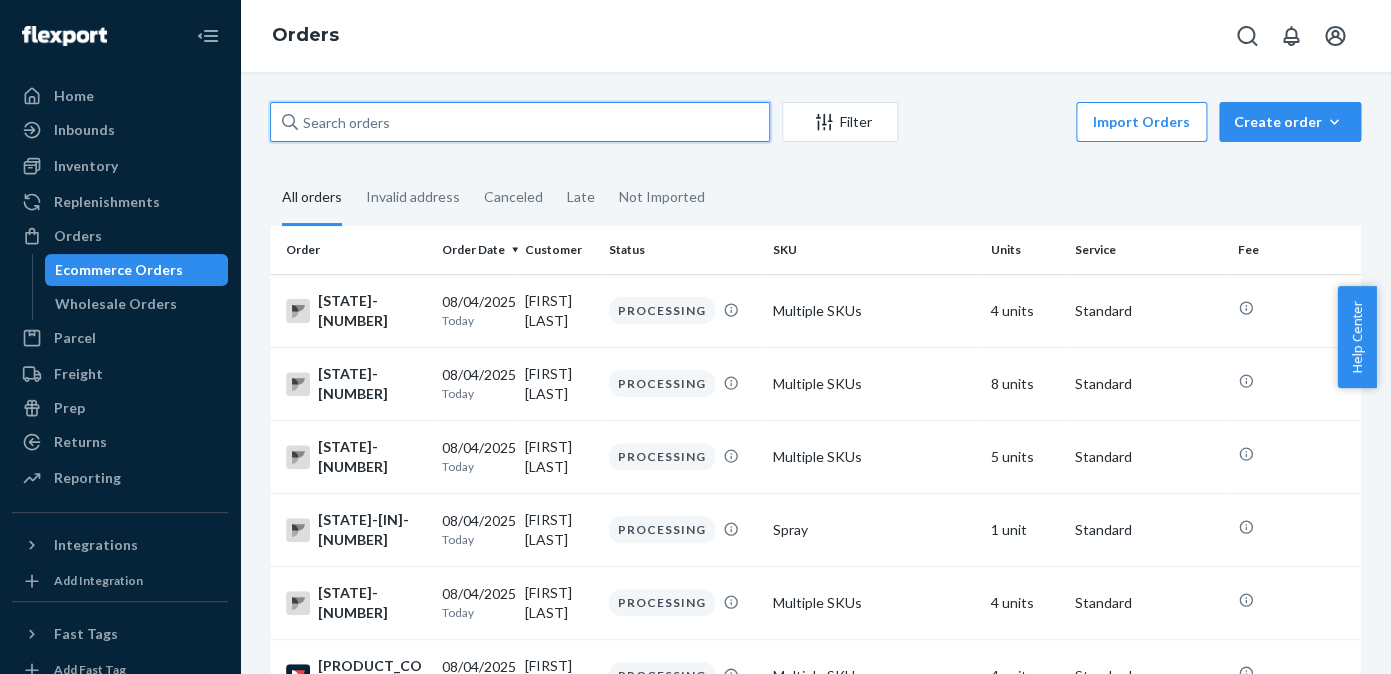 paste on "2863591" 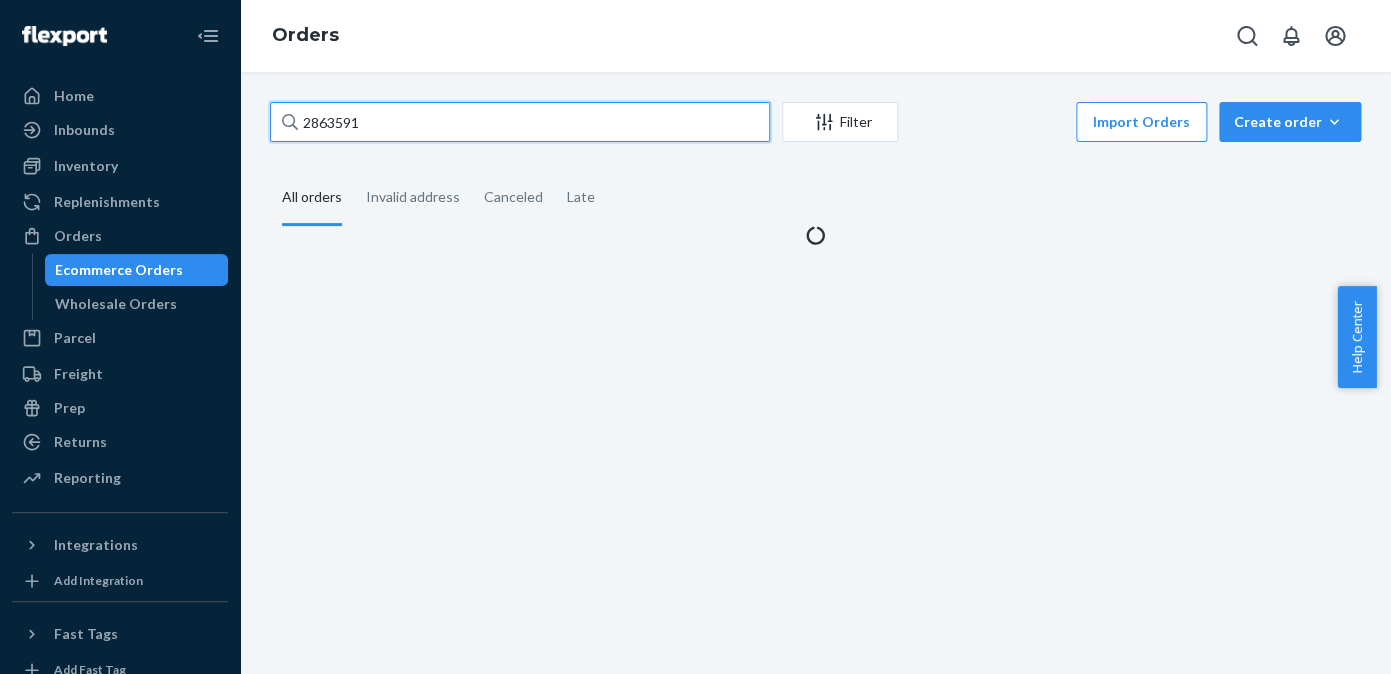type on "2863591" 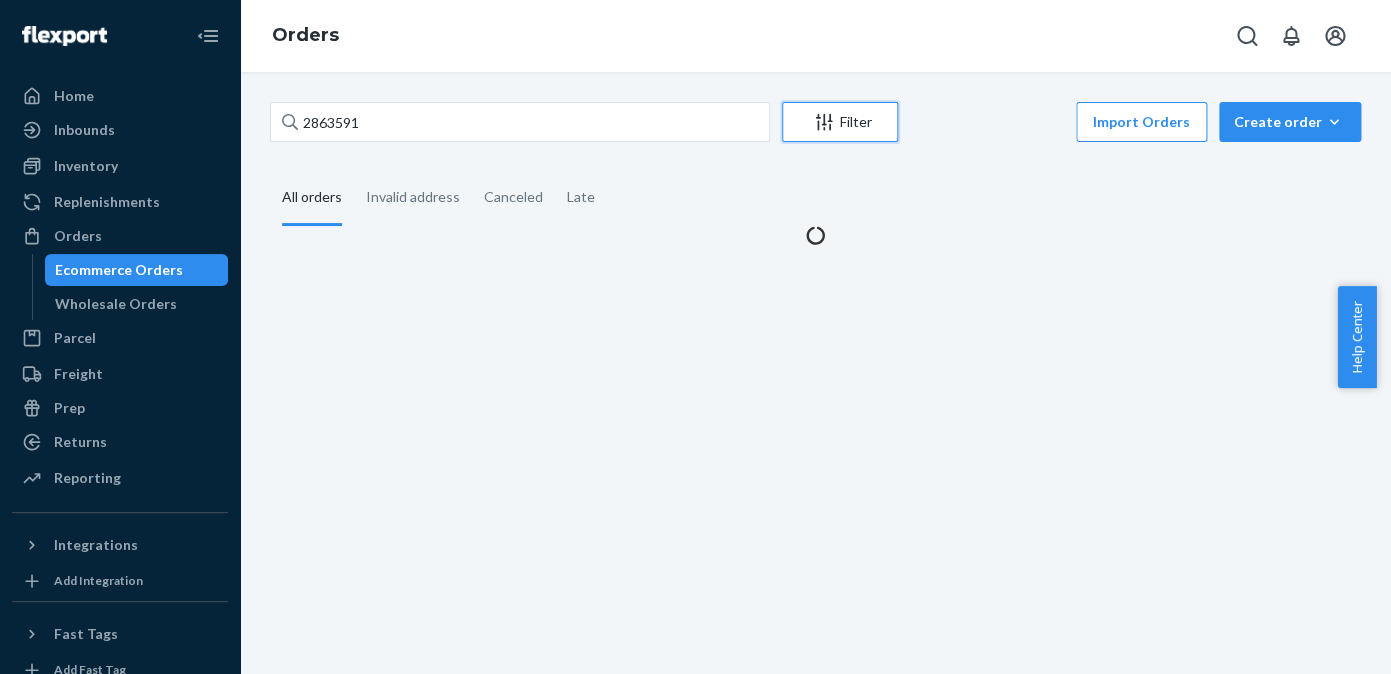 drag, startPoint x: 522, startPoint y: 126, endPoint x: 834, endPoint y: 127, distance: 312.00162 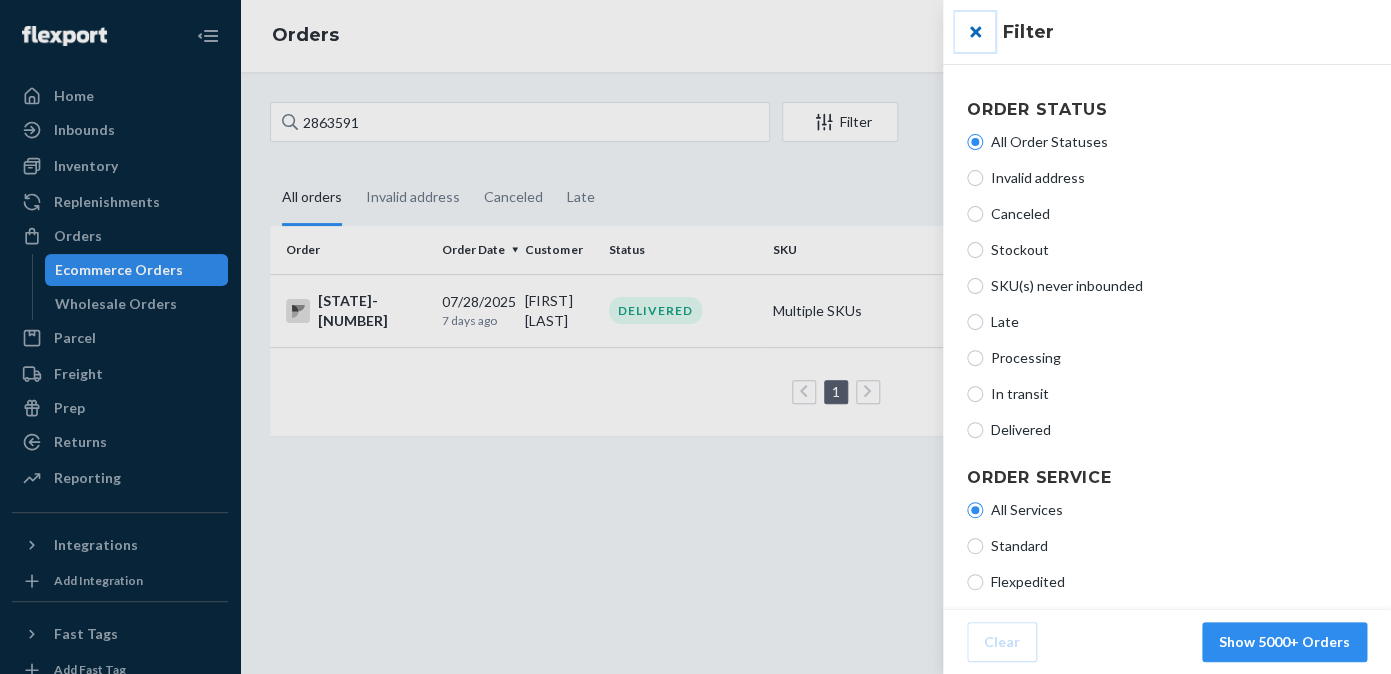 click at bounding box center [975, 32] 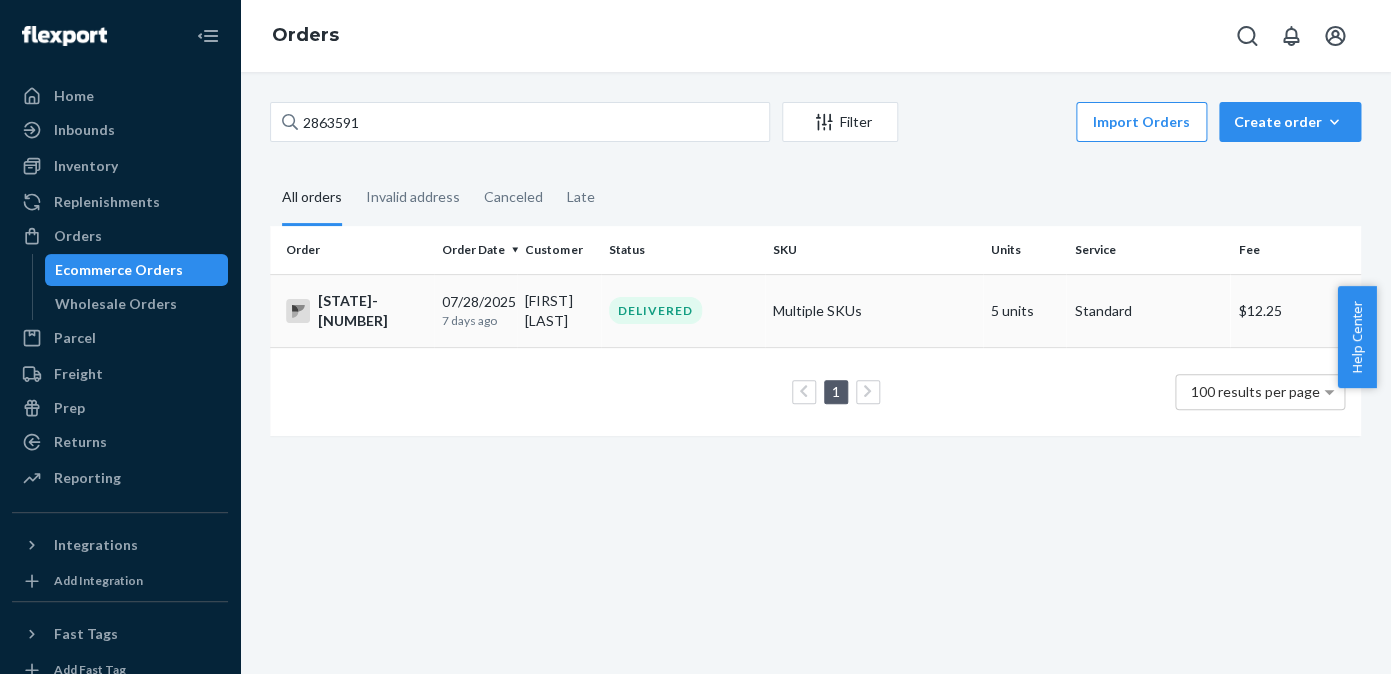 click on "[FIRST] [LAST]" at bounding box center (559, 310) 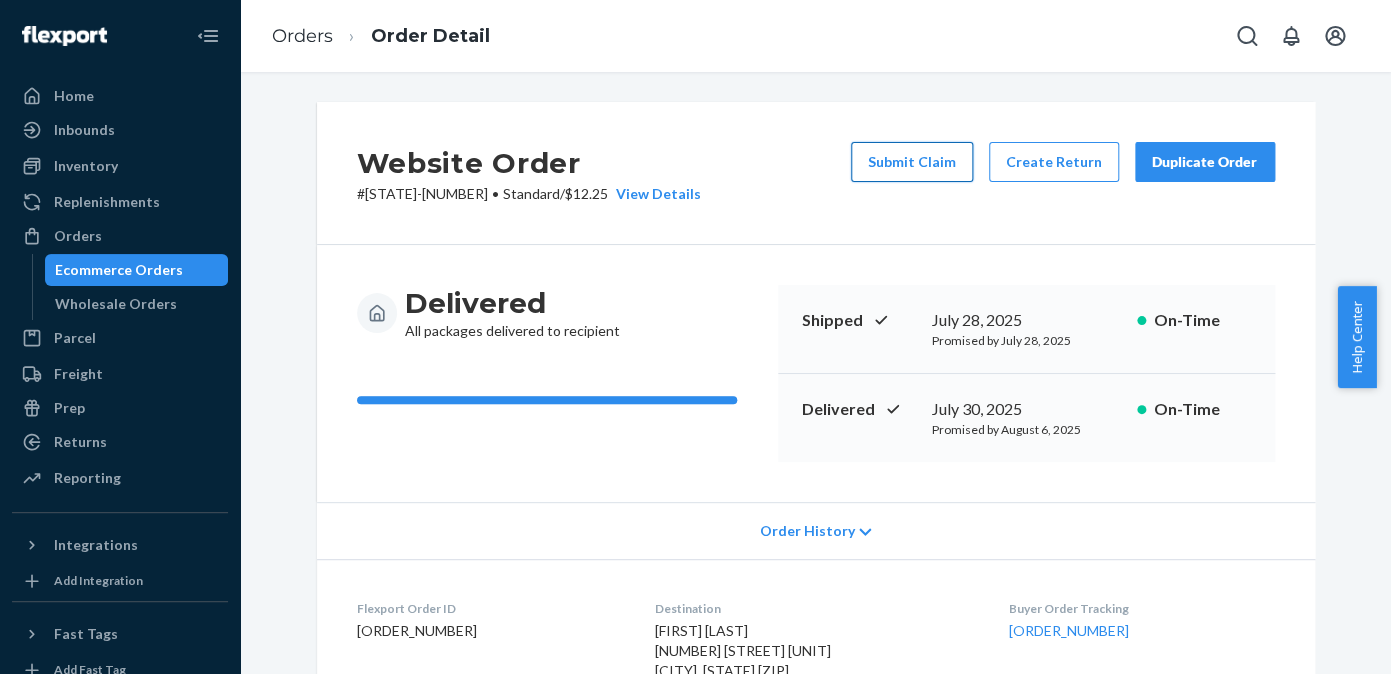 click on "Submit Claim" at bounding box center [912, 162] 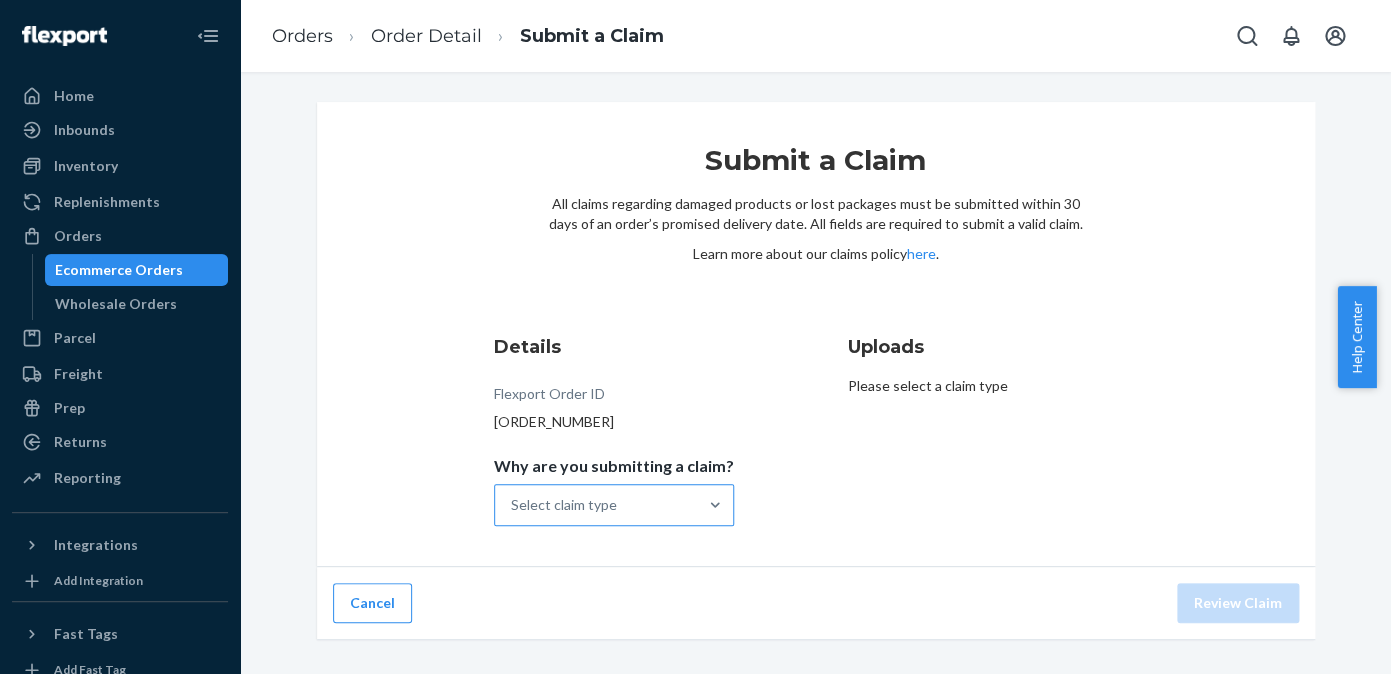 click on "Select claim type" at bounding box center (596, 505) 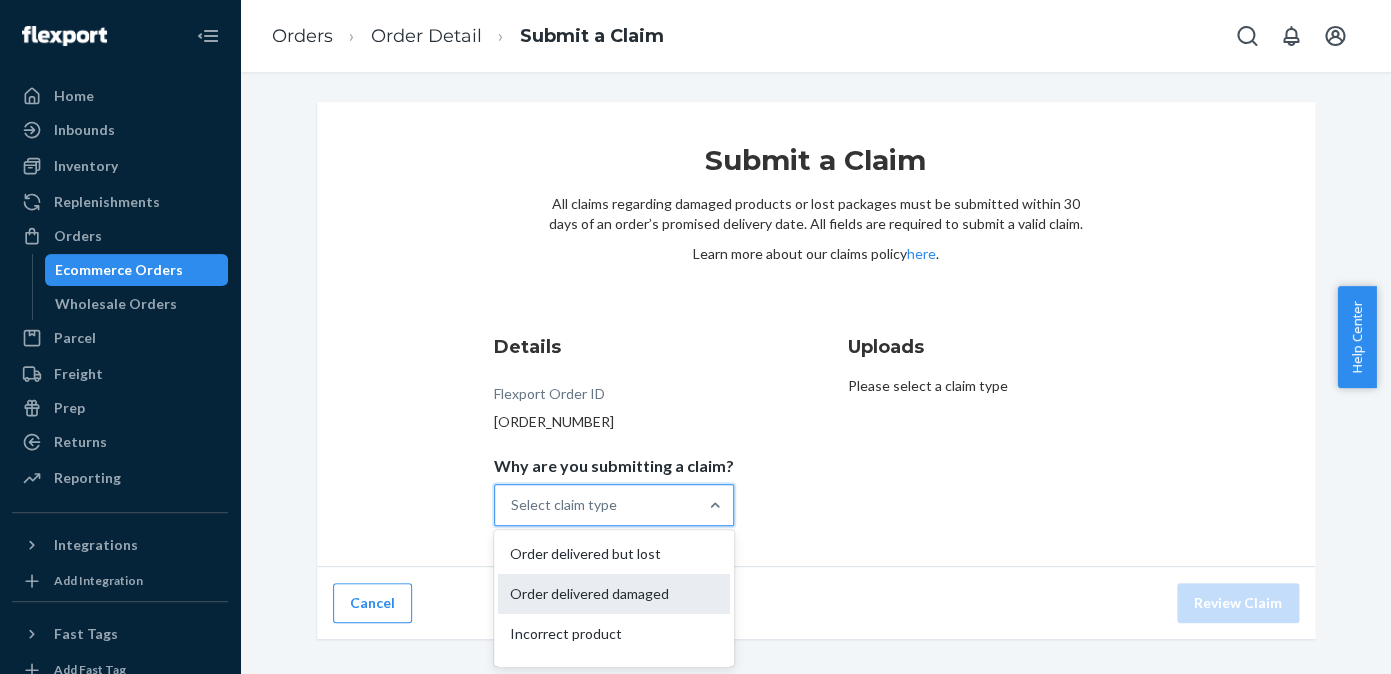 click on "Order delivered damaged" at bounding box center (614, 594) 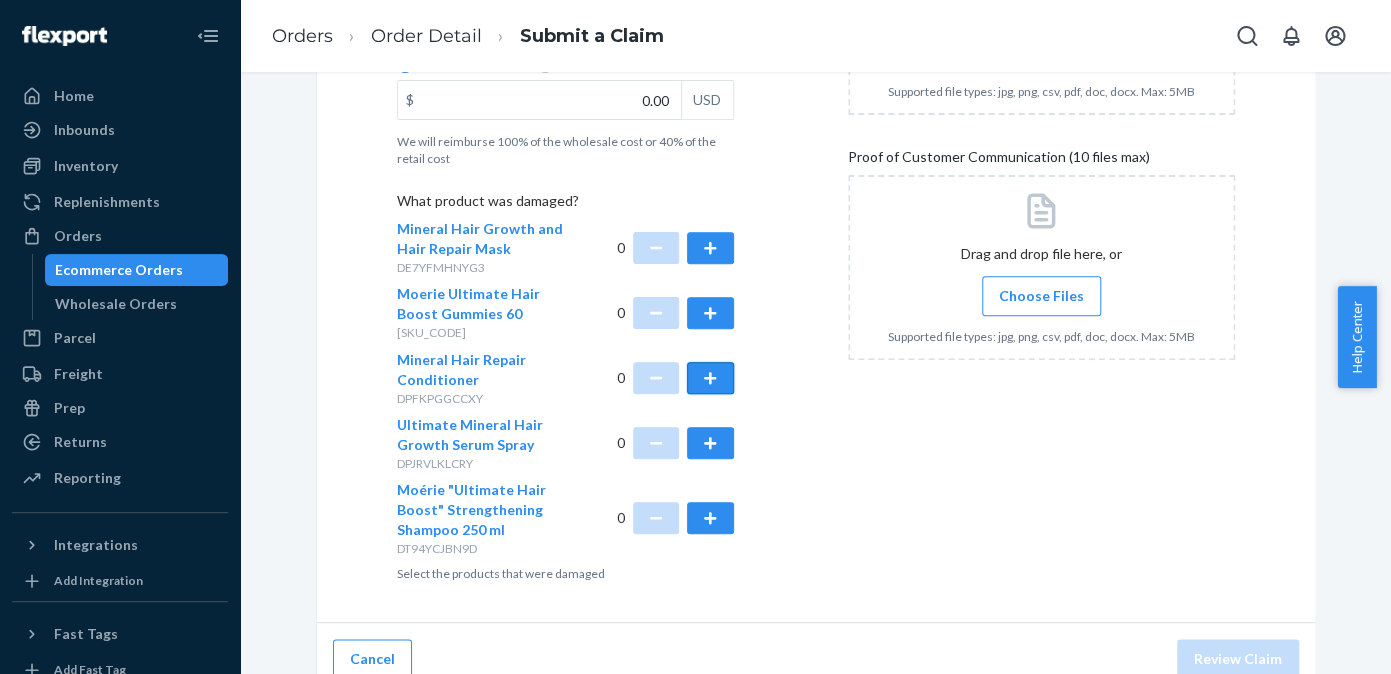 scroll, scrollTop: 529, scrollLeft: 0, axis: vertical 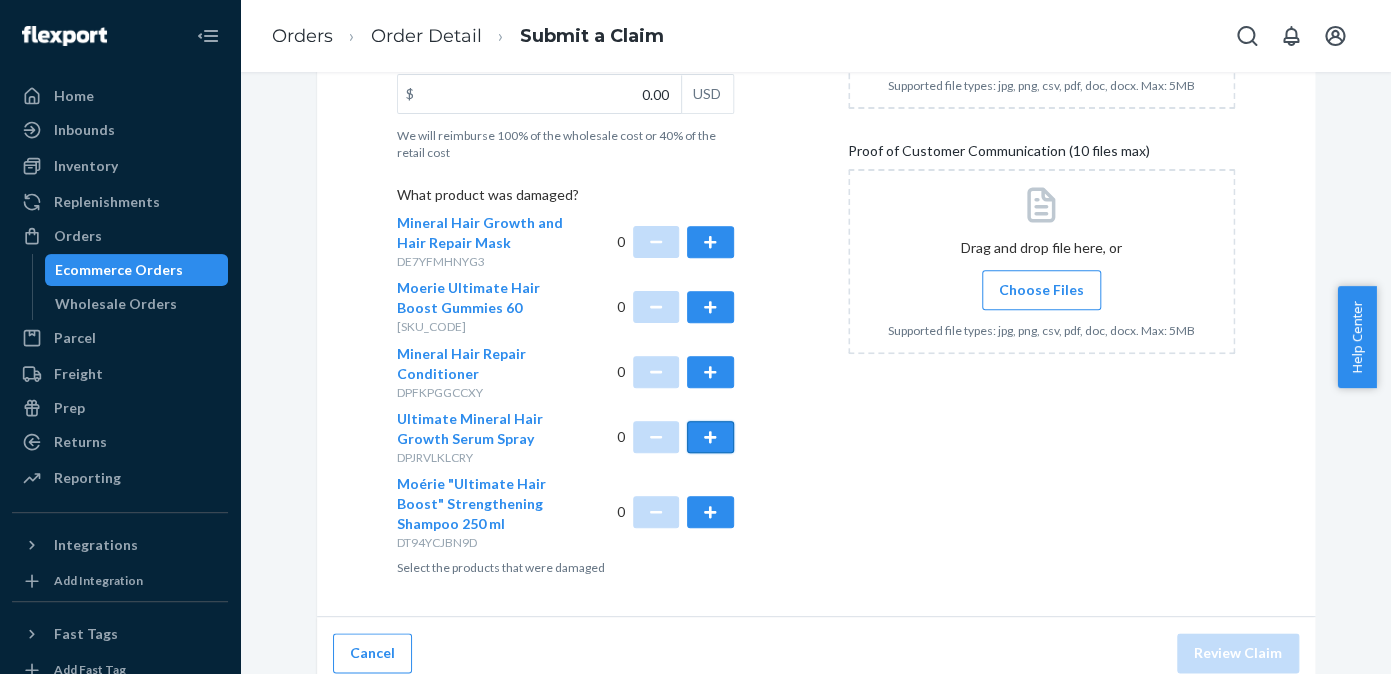 click at bounding box center [710, 437] 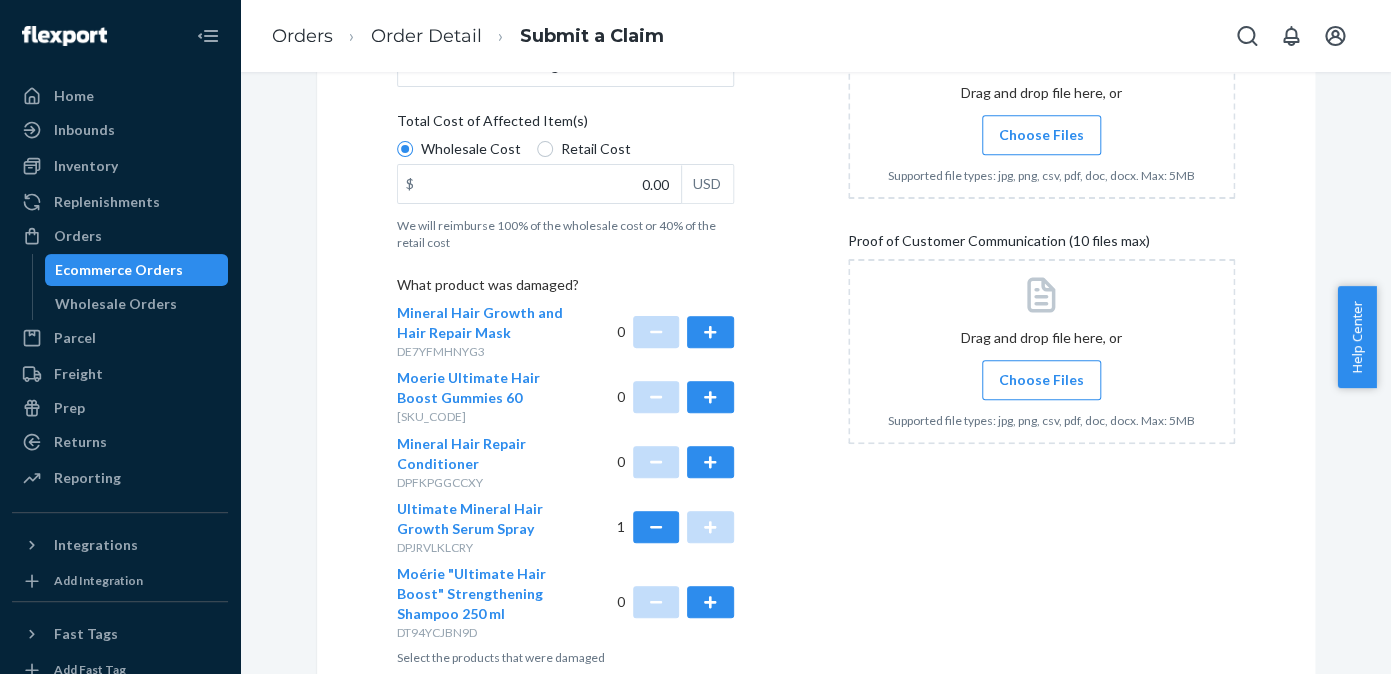 scroll, scrollTop: 425, scrollLeft: 0, axis: vertical 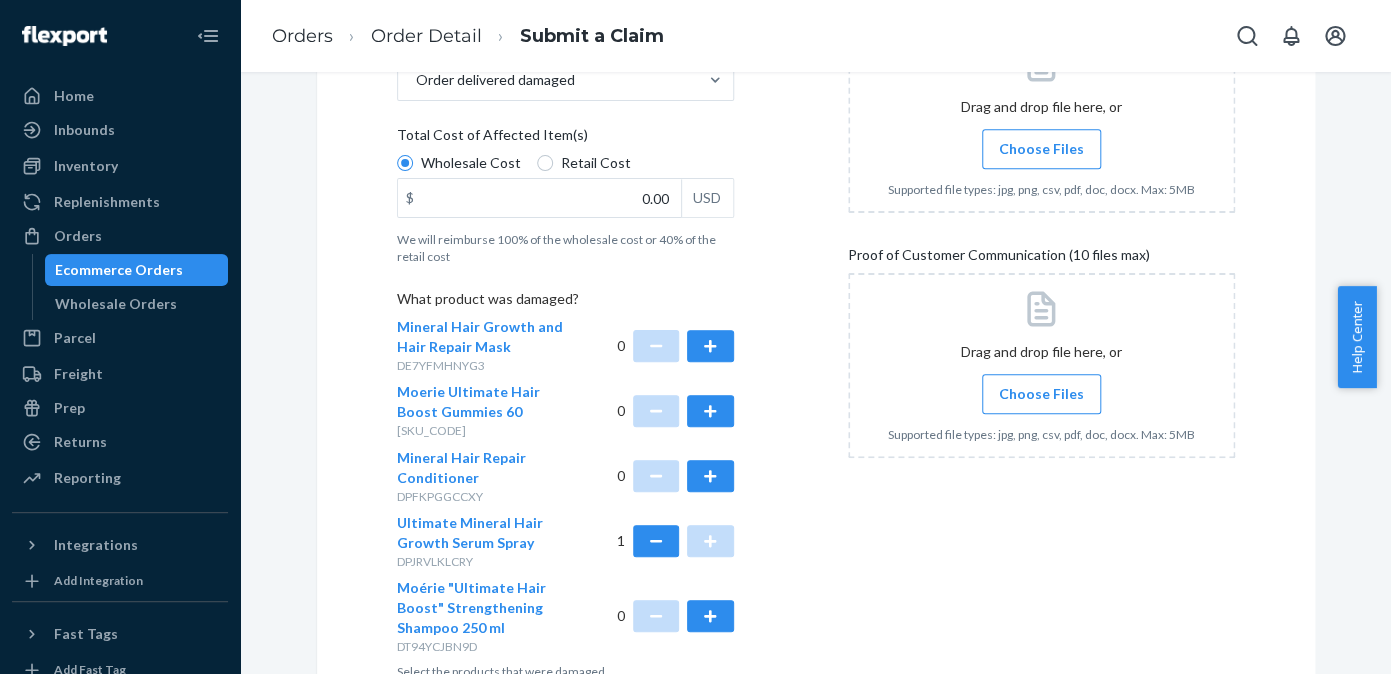 click on "Wholesale Cost Retail Cost $ 0.00 USD" at bounding box center [565, 188] 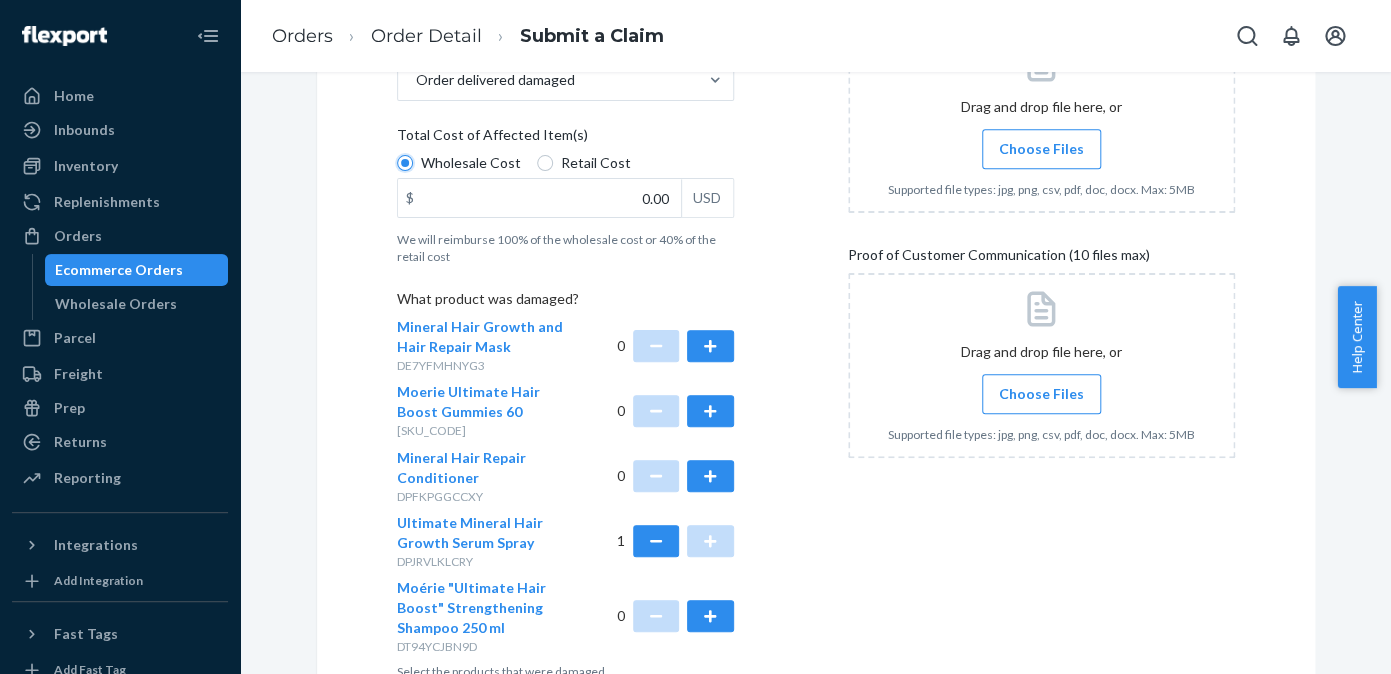 click on "Wholesale Cost" at bounding box center [405, 163] 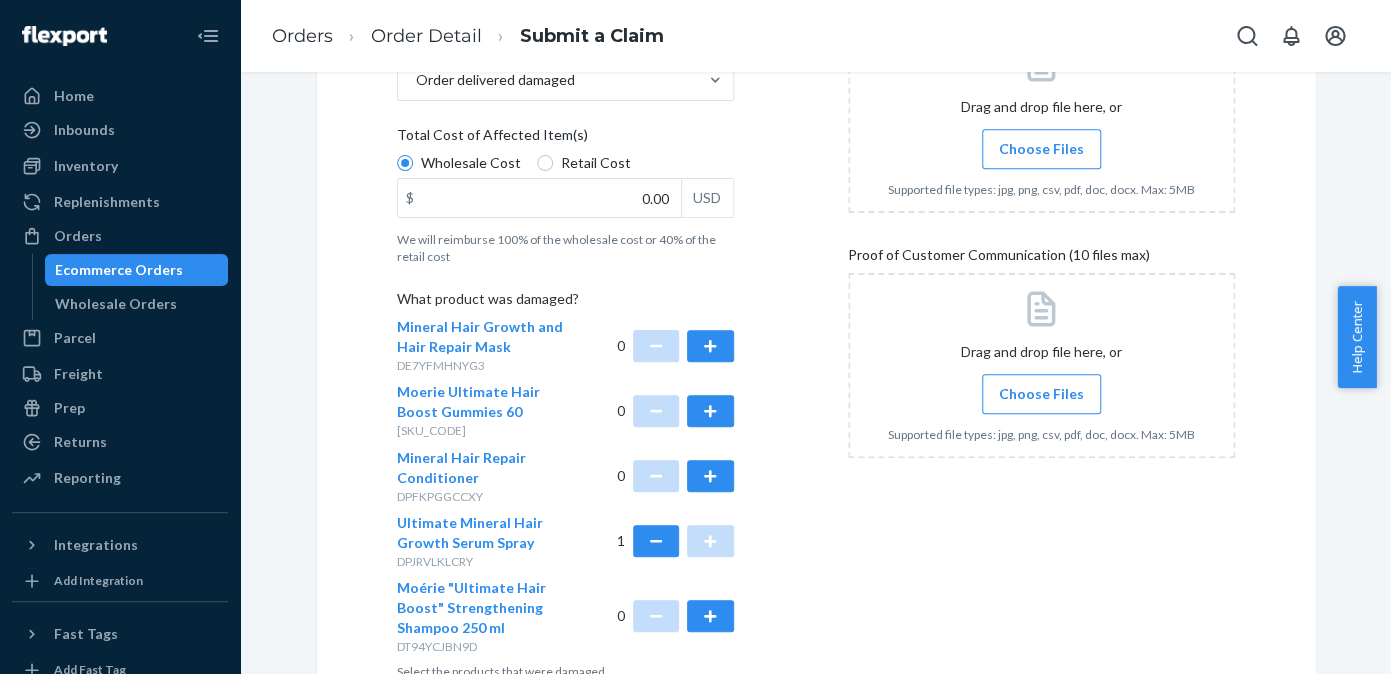 click on "Retail Cost" at bounding box center (596, 163) 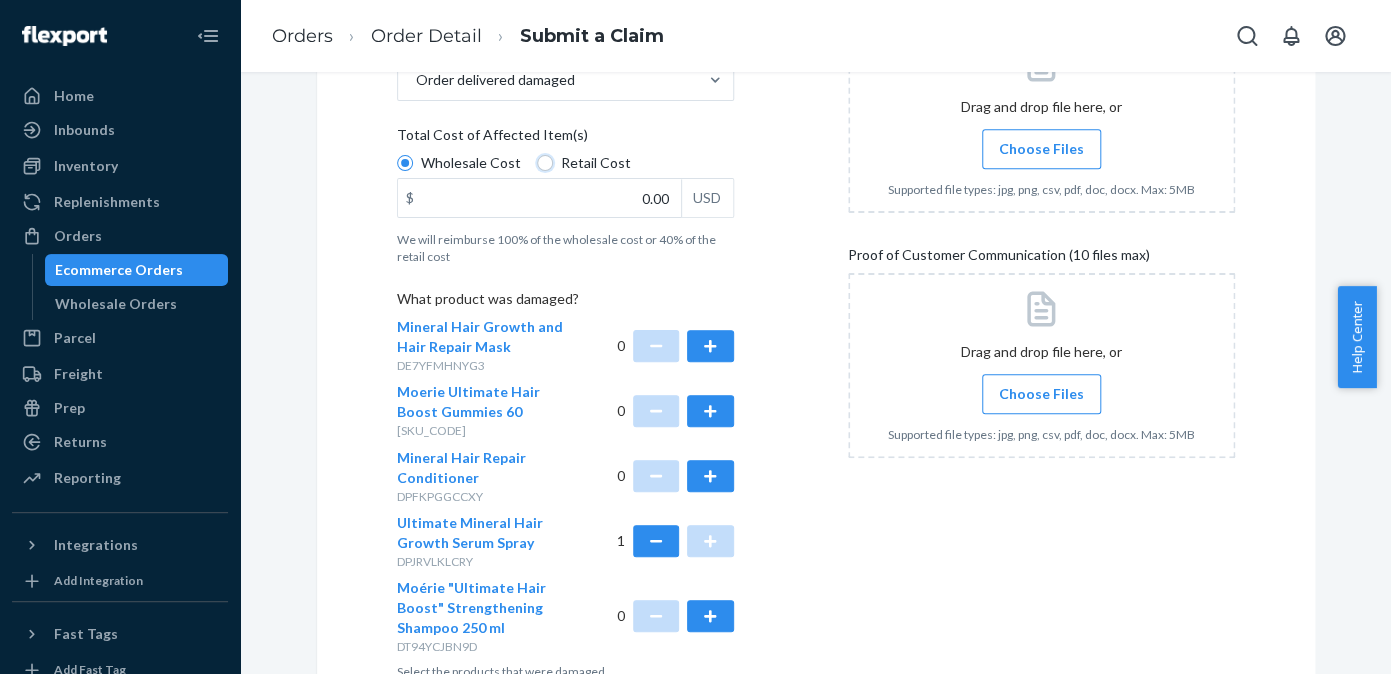 click on "Retail Cost" at bounding box center [545, 163] 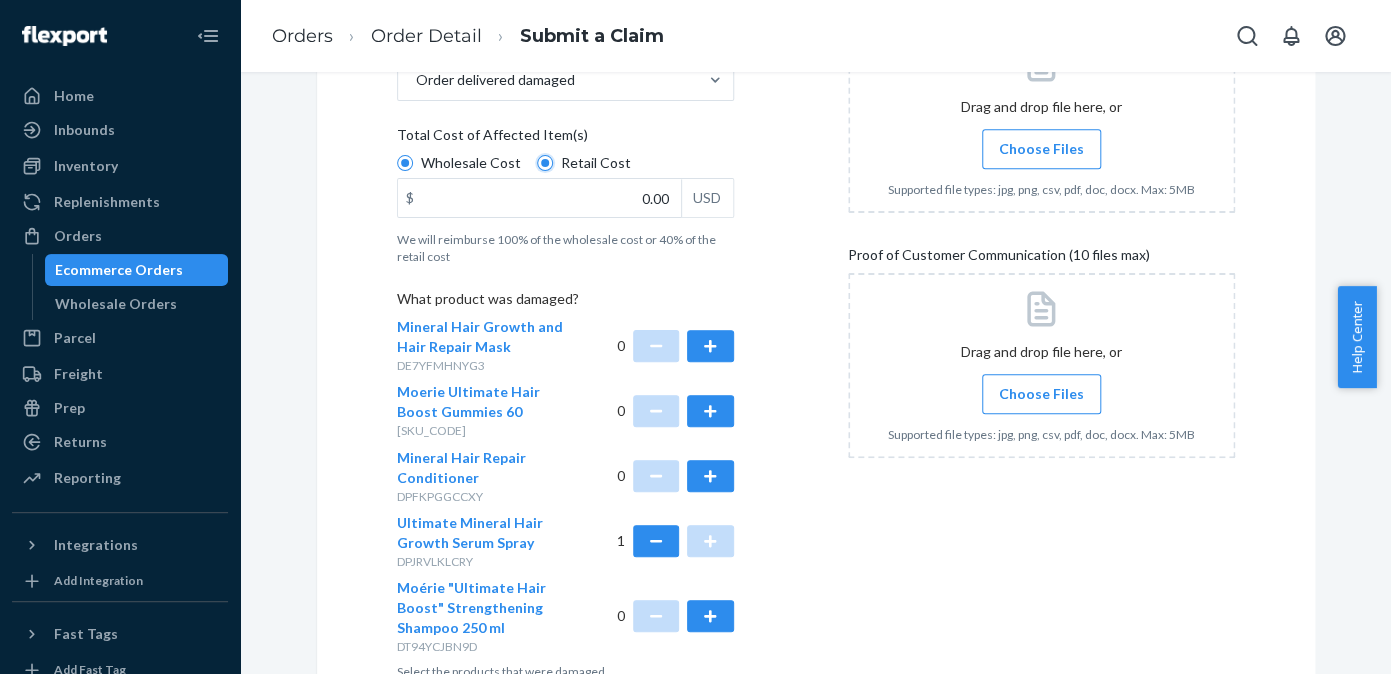 radio on "true" 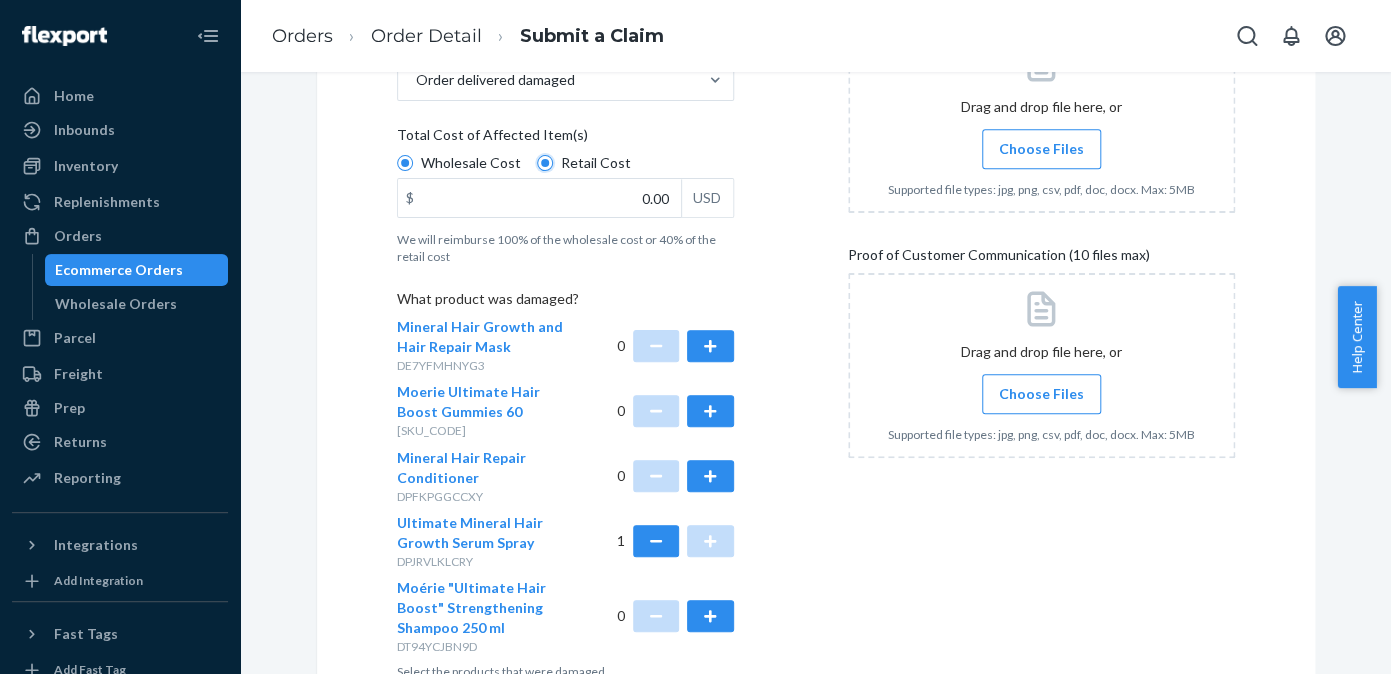 radio on "false" 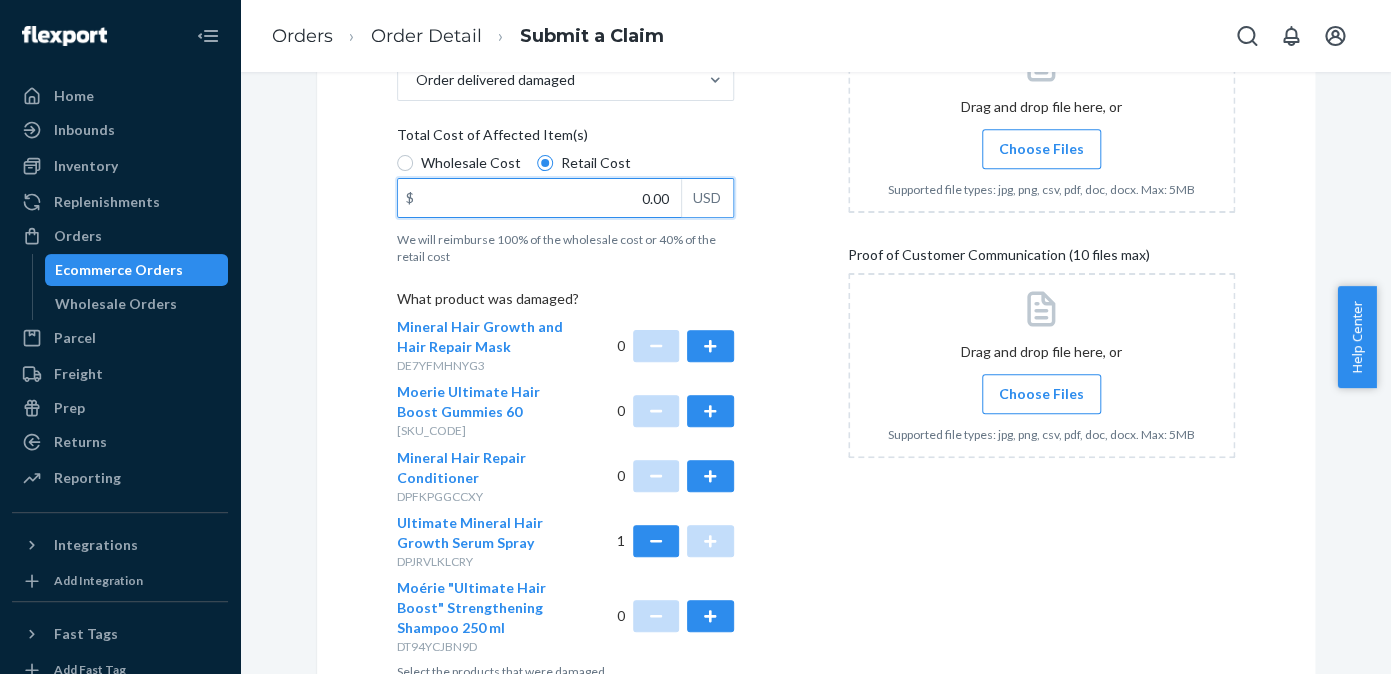 click on "0.00" at bounding box center [539, 198] 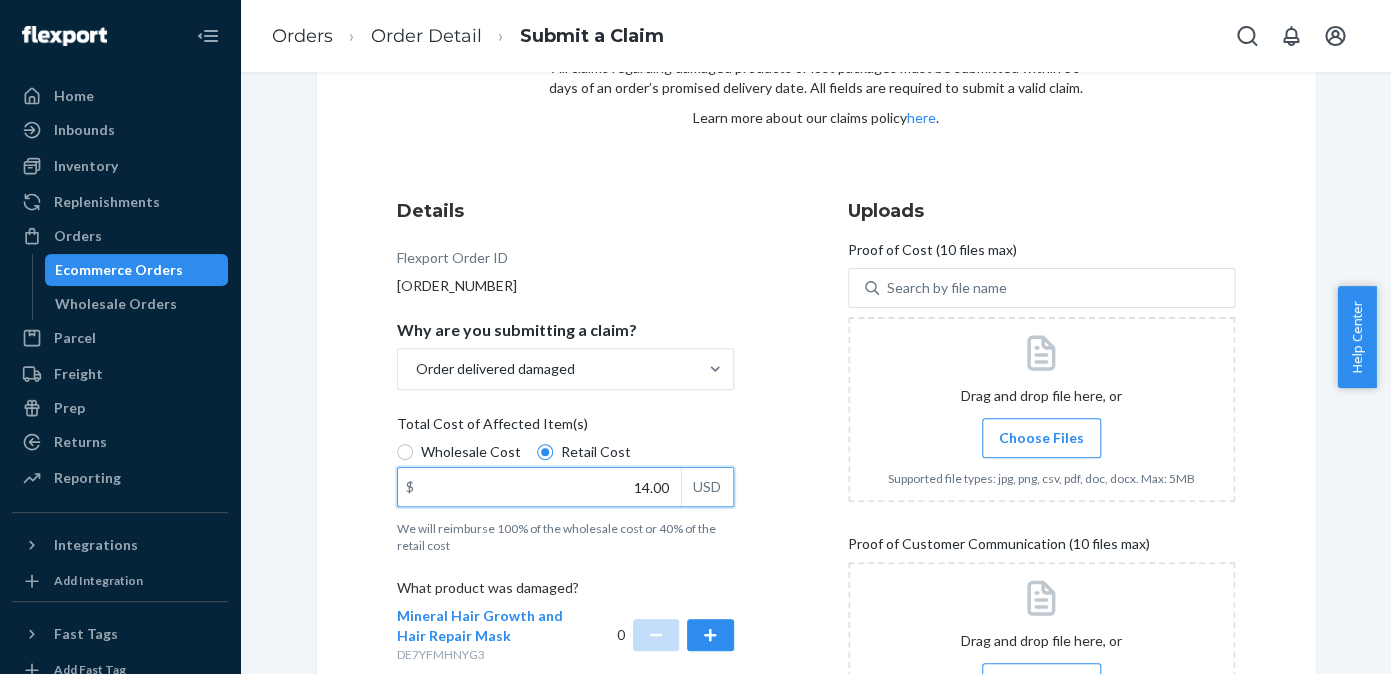 scroll, scrollTop: 87, scrollLeft: 0, axis: vertical 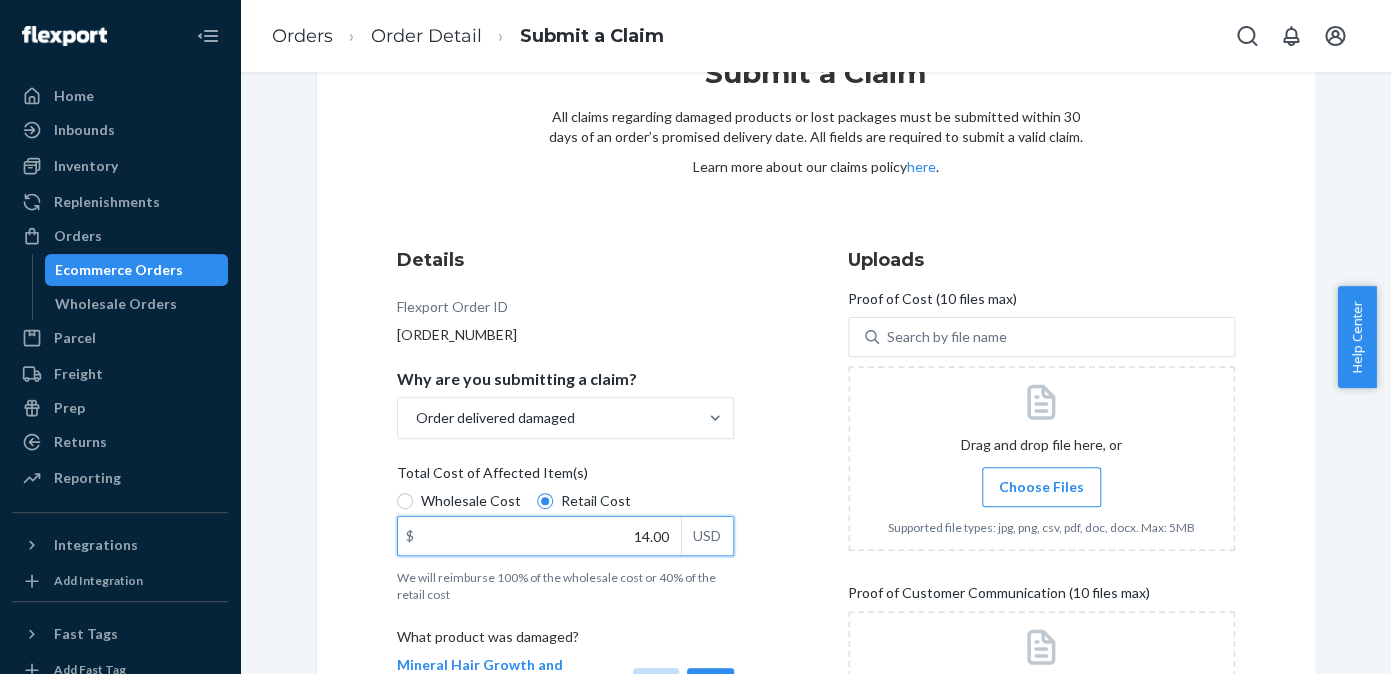 type on "14.00" 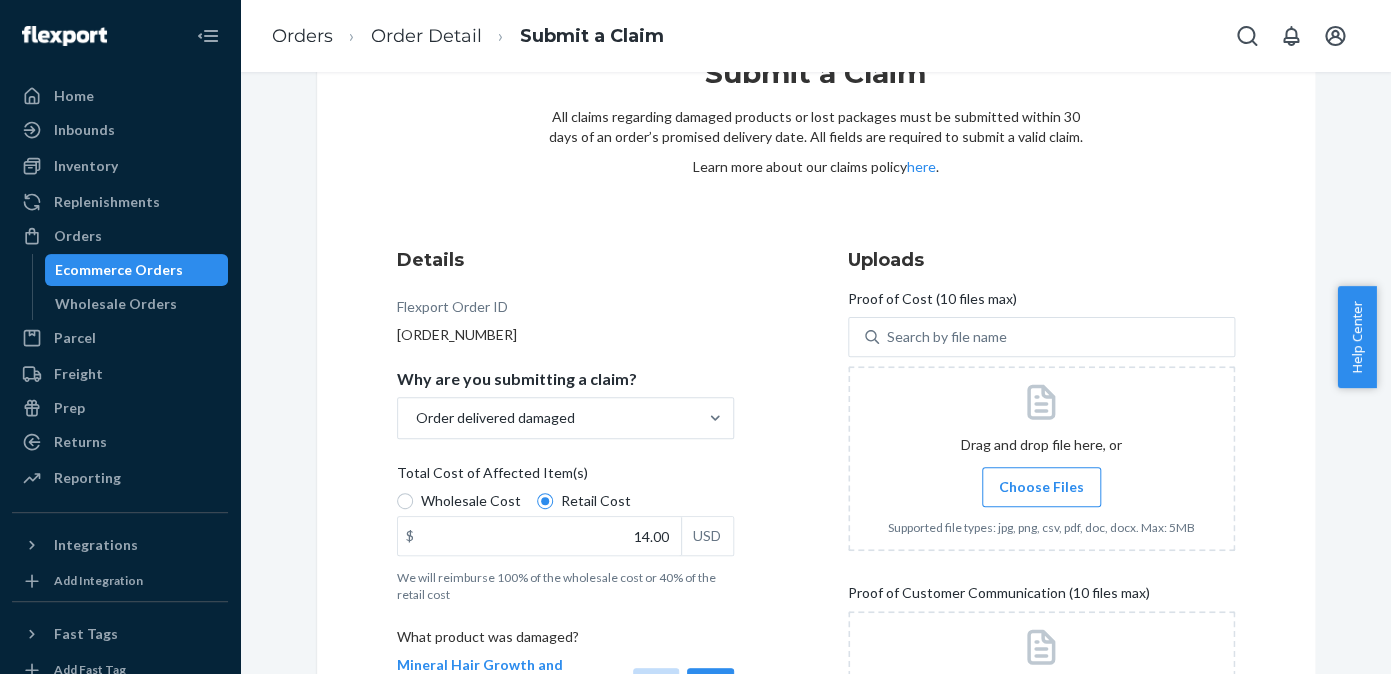 click on "Choose Files" at bounding box center [1041, 487] 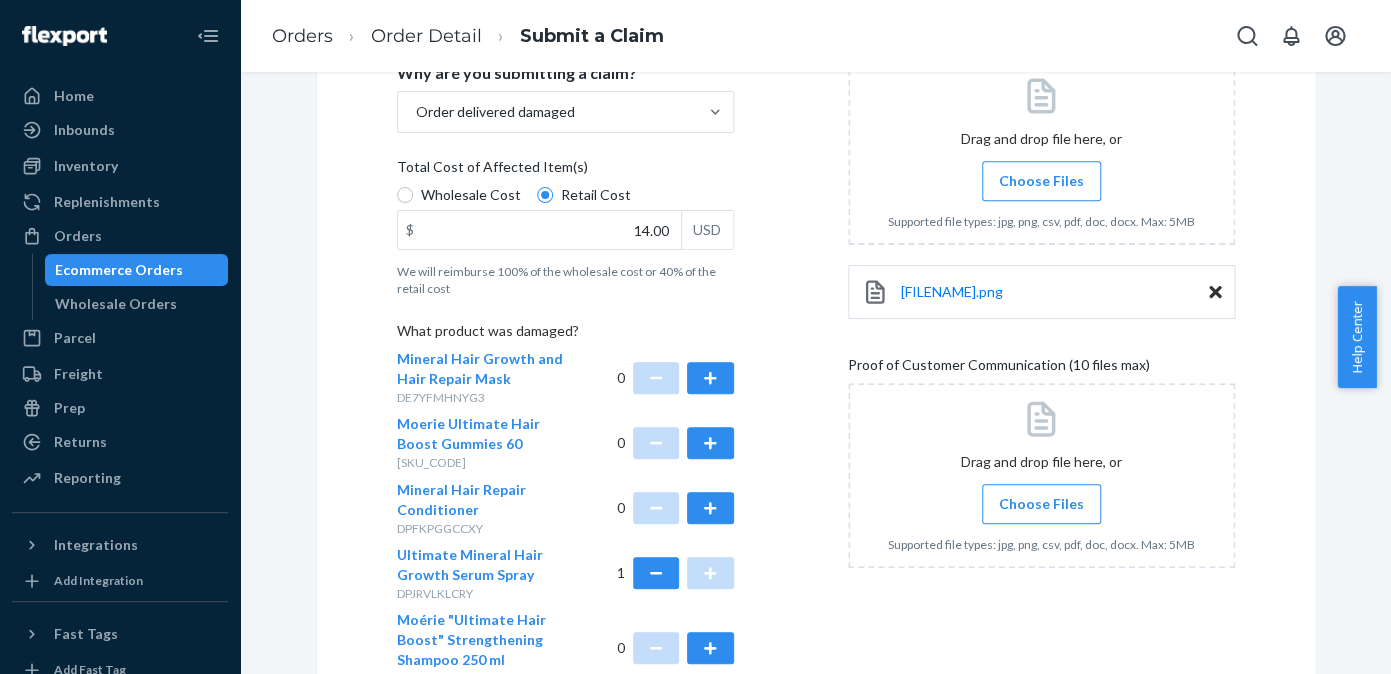 scroll, scrollTop: 394, scrollLeft: 0, axis: vertical 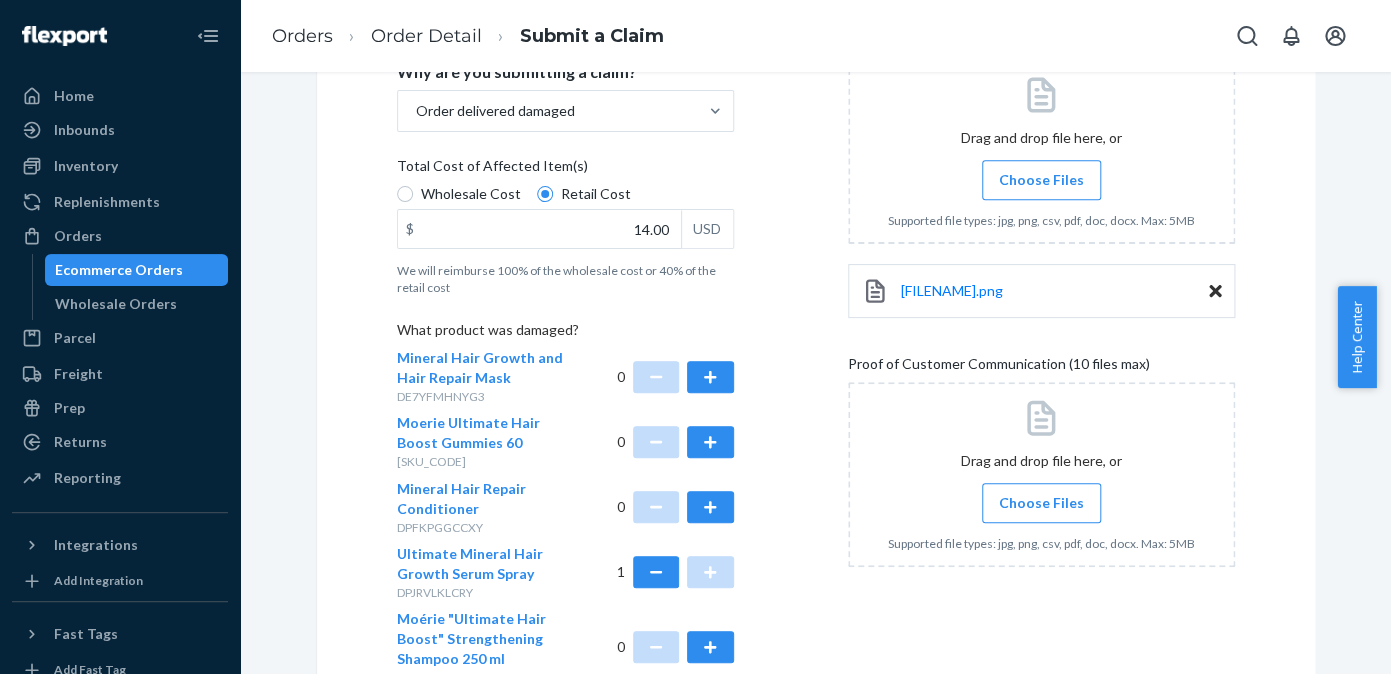 click on "Choose Files" at bounding box center (1041, 503) 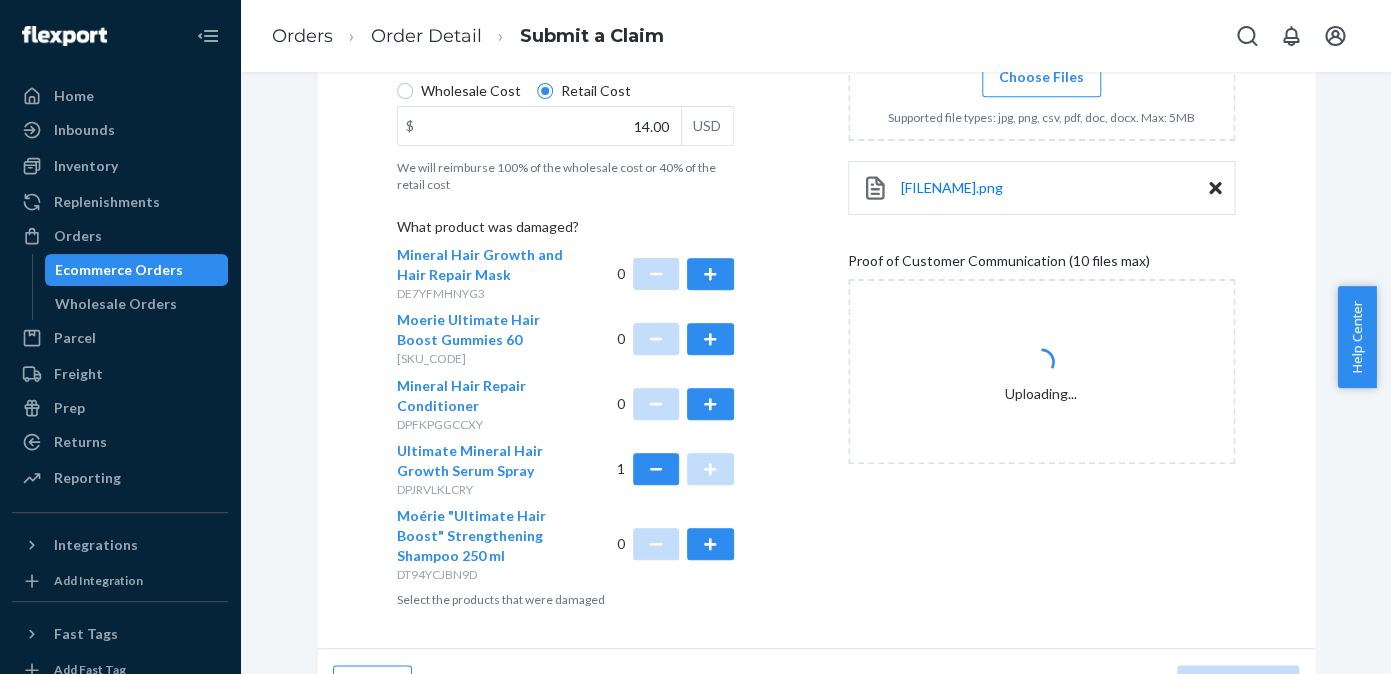 scroll, scrollTop: 498, scrollLeft: 0, axis: vertical 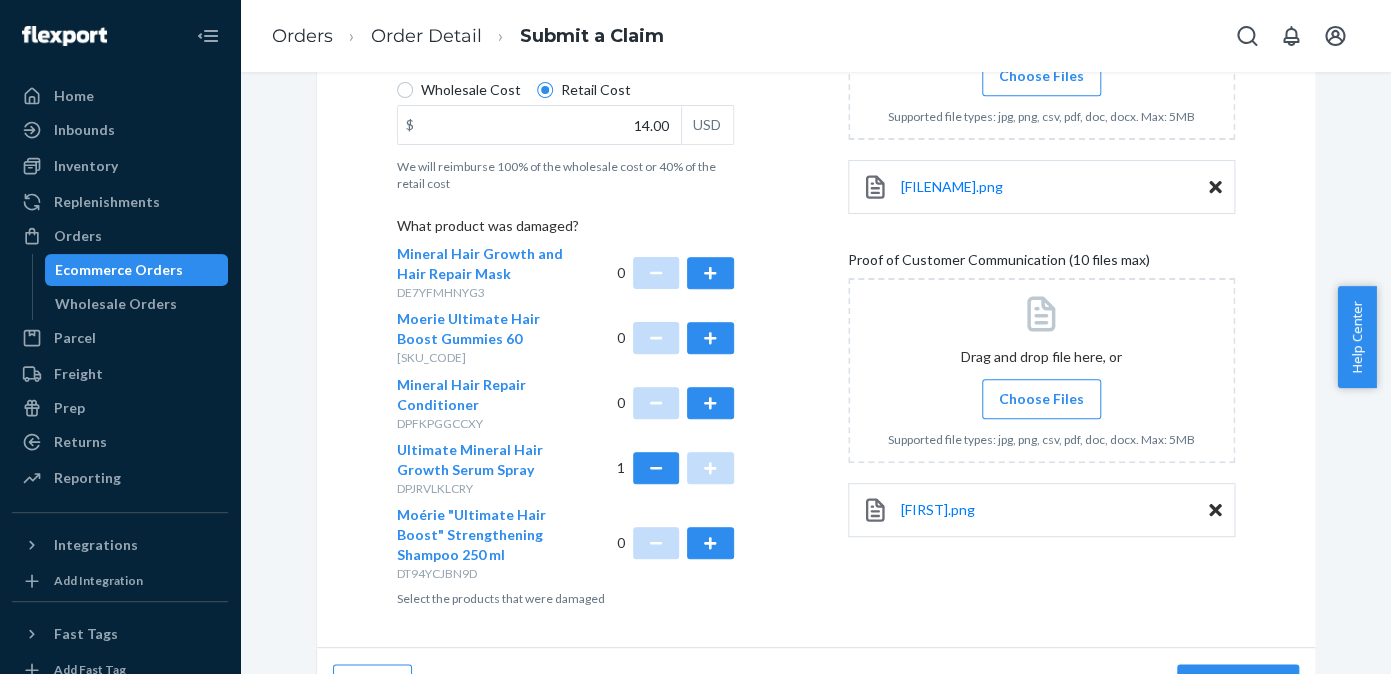 click on "Choose Files" at bounding box center [1041, 399] 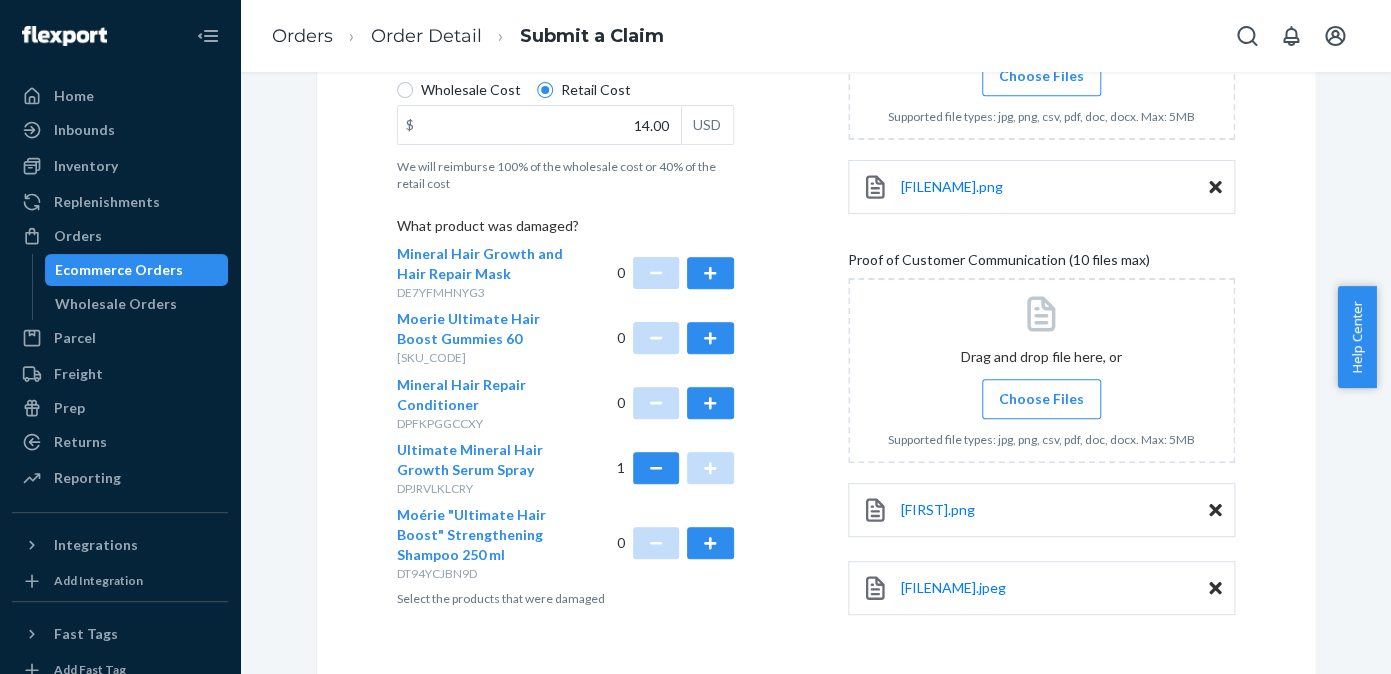 click on "Choose Files" at bounding box center (1041, 399) 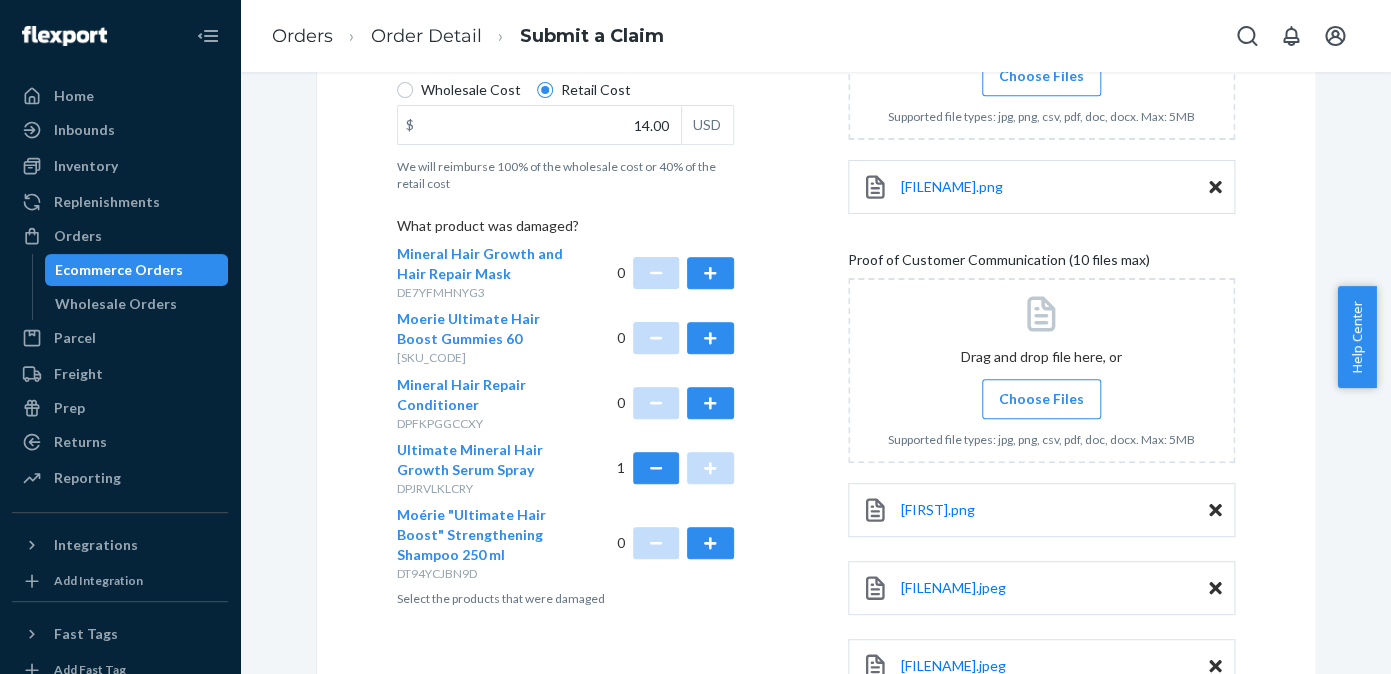 scroll, scrollTop: 554, scrollLeft: 0, axis: vertical 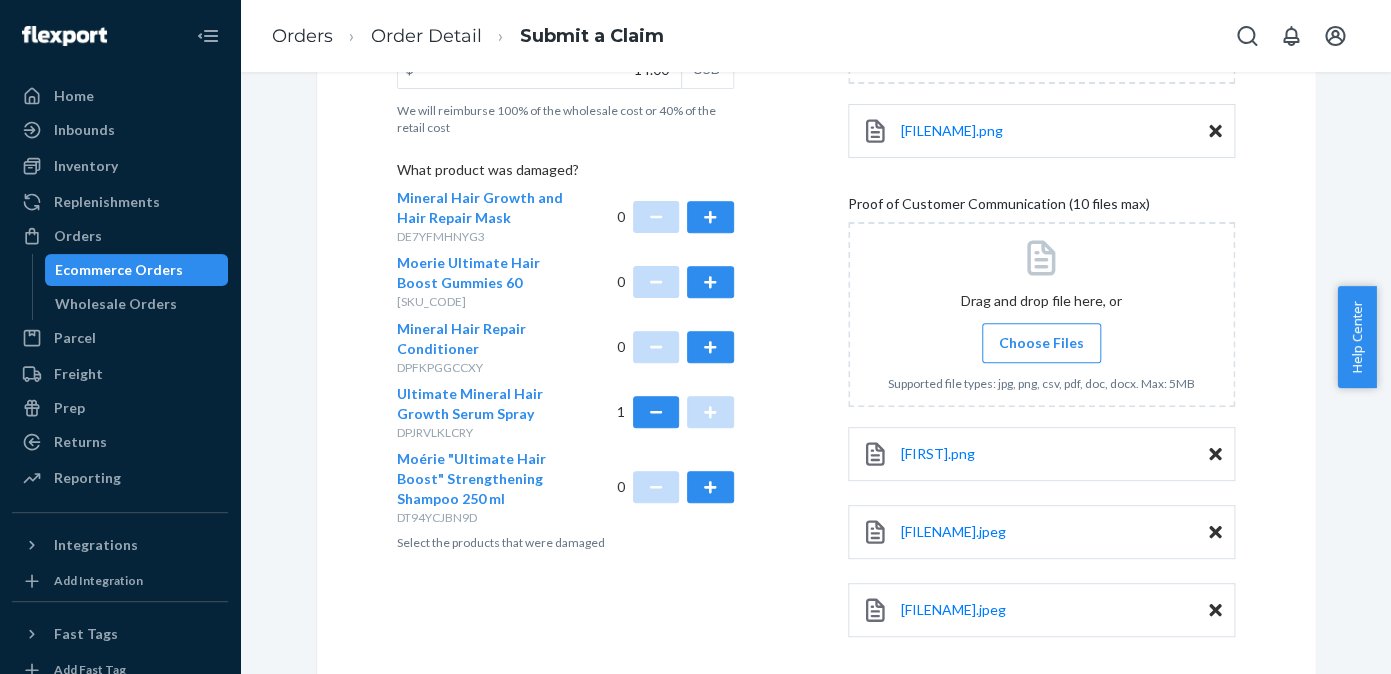 click on "Choose Files" at bounding box center [1041, 343] 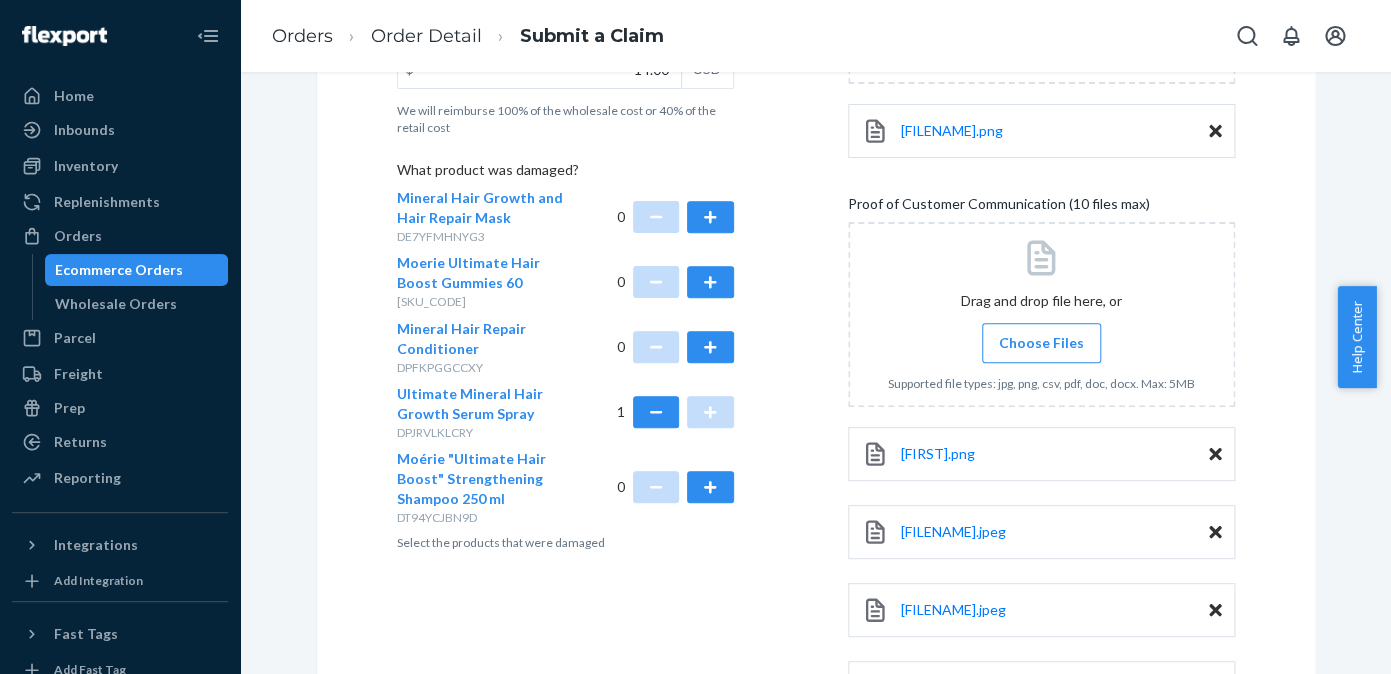 click on "Choose Files" at bounding box center [1041, 343] 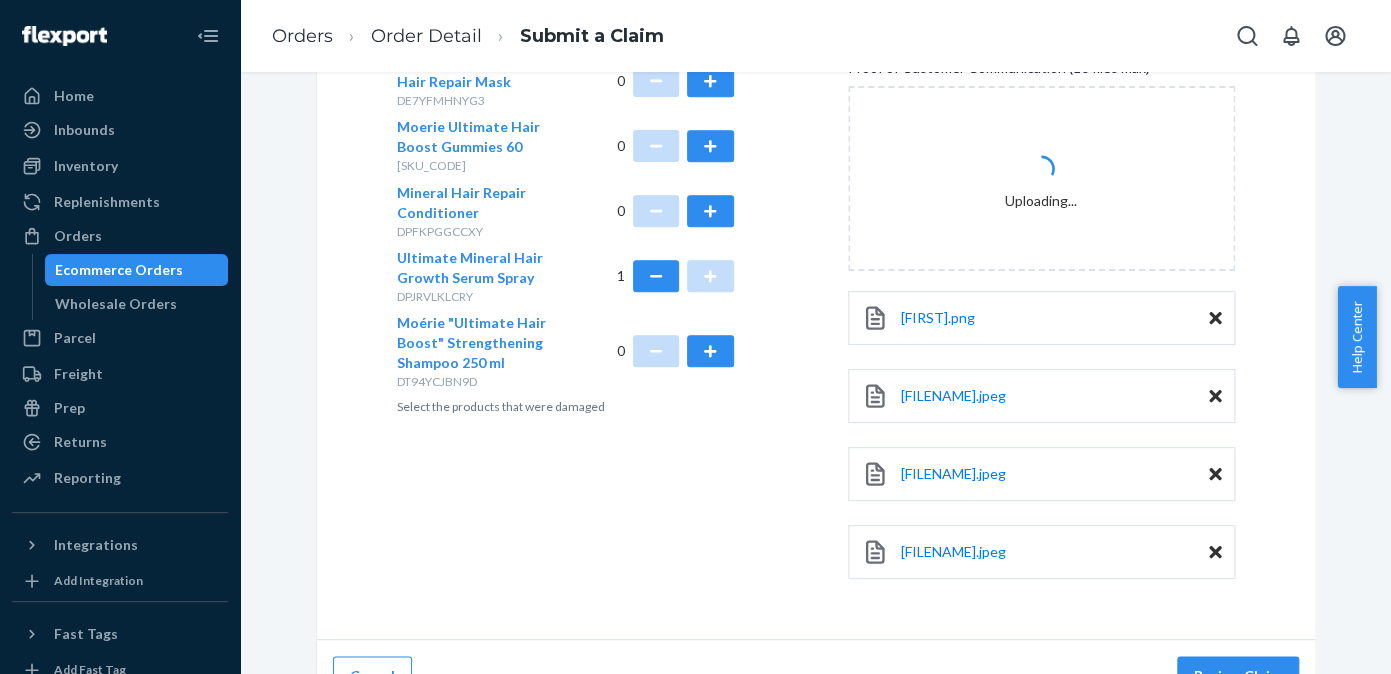 scroll, scrollTop: 729, scrollLeft: 0, axis: vertical 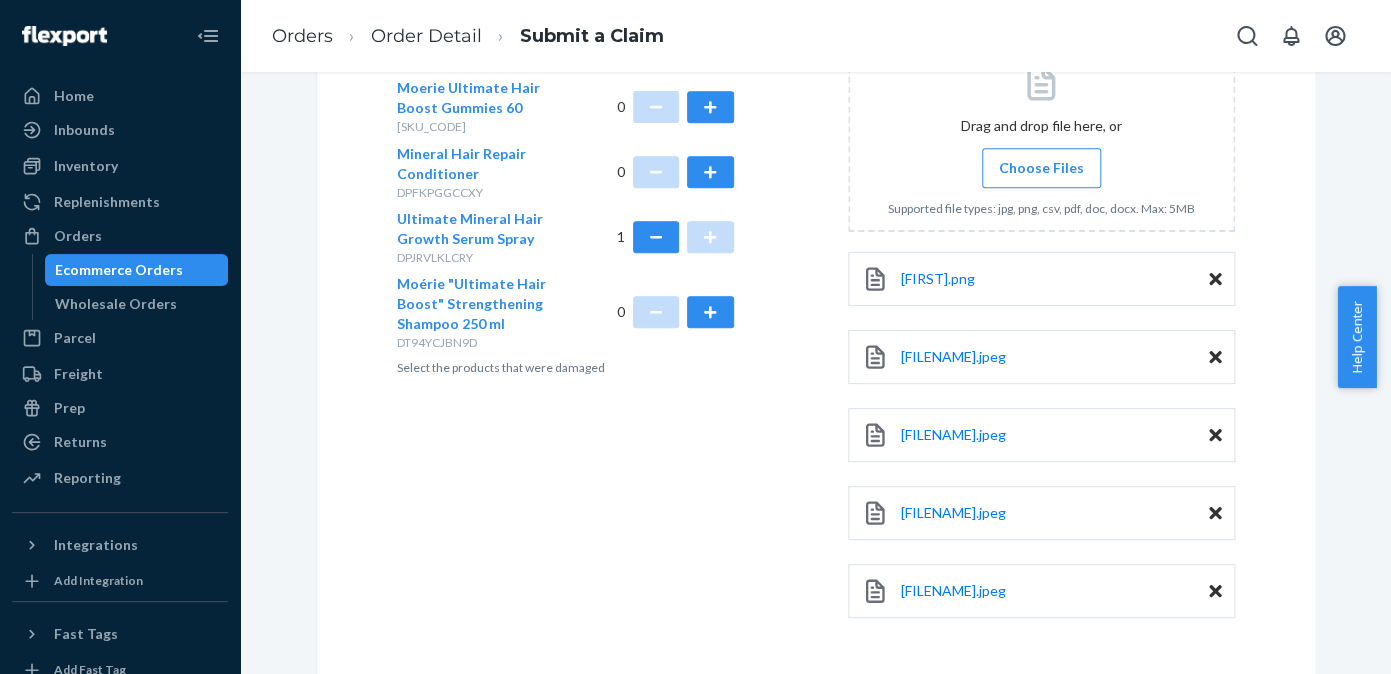 click on "Choose Files" at bounding box center (1041, 168) 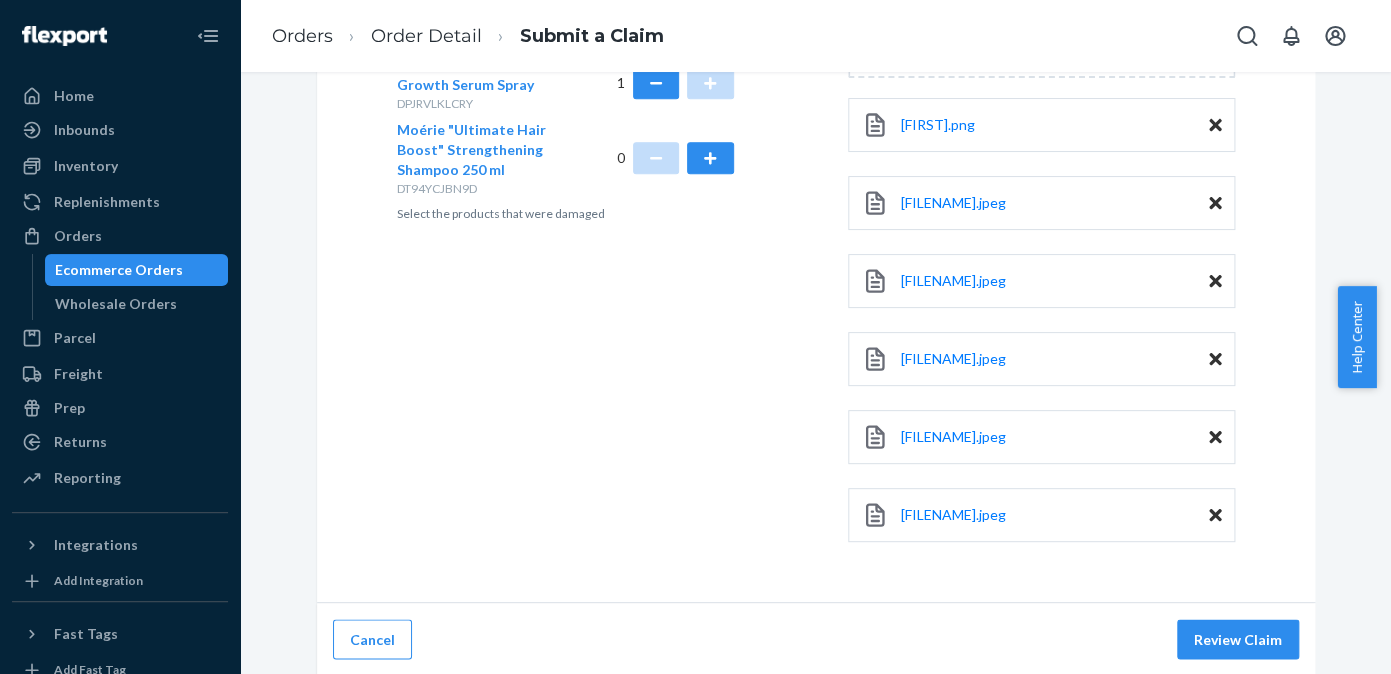 scroll, scrollTop: 885, scrollLeft: 0, axis: vertical 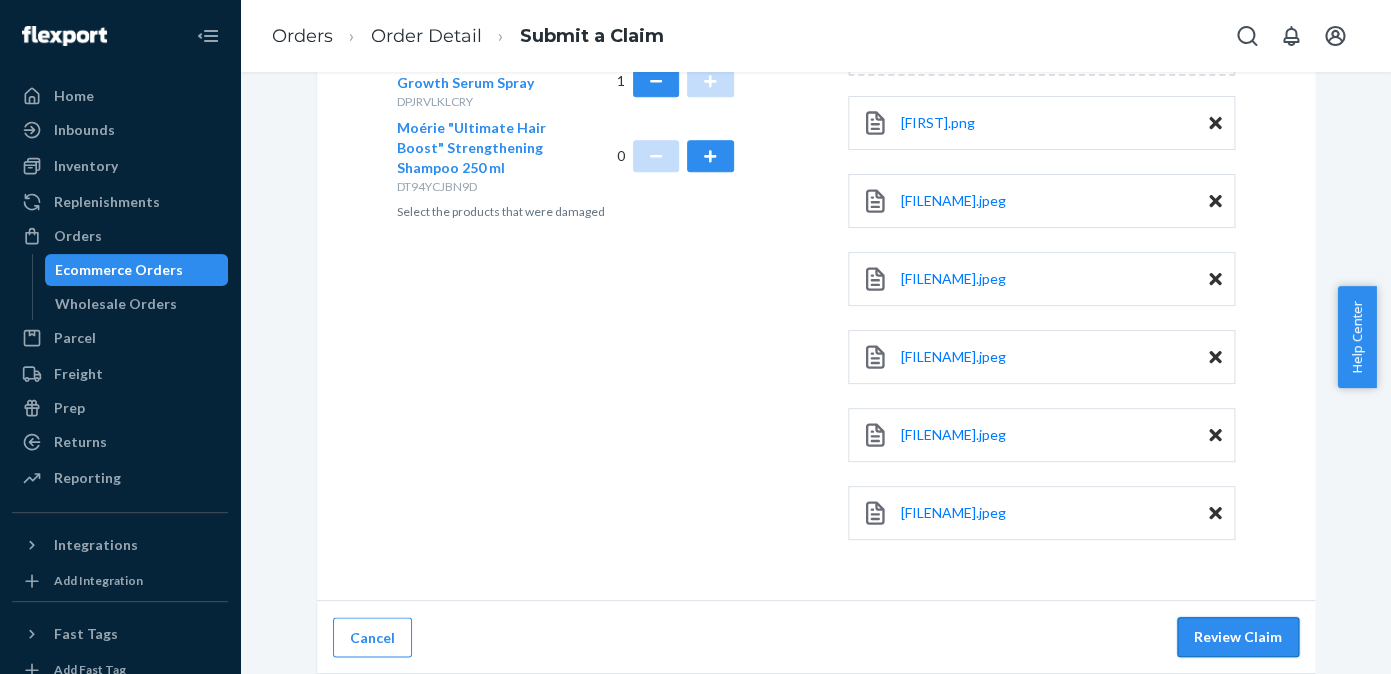 click on "Review Claim" at bounding box center (1238, 637) 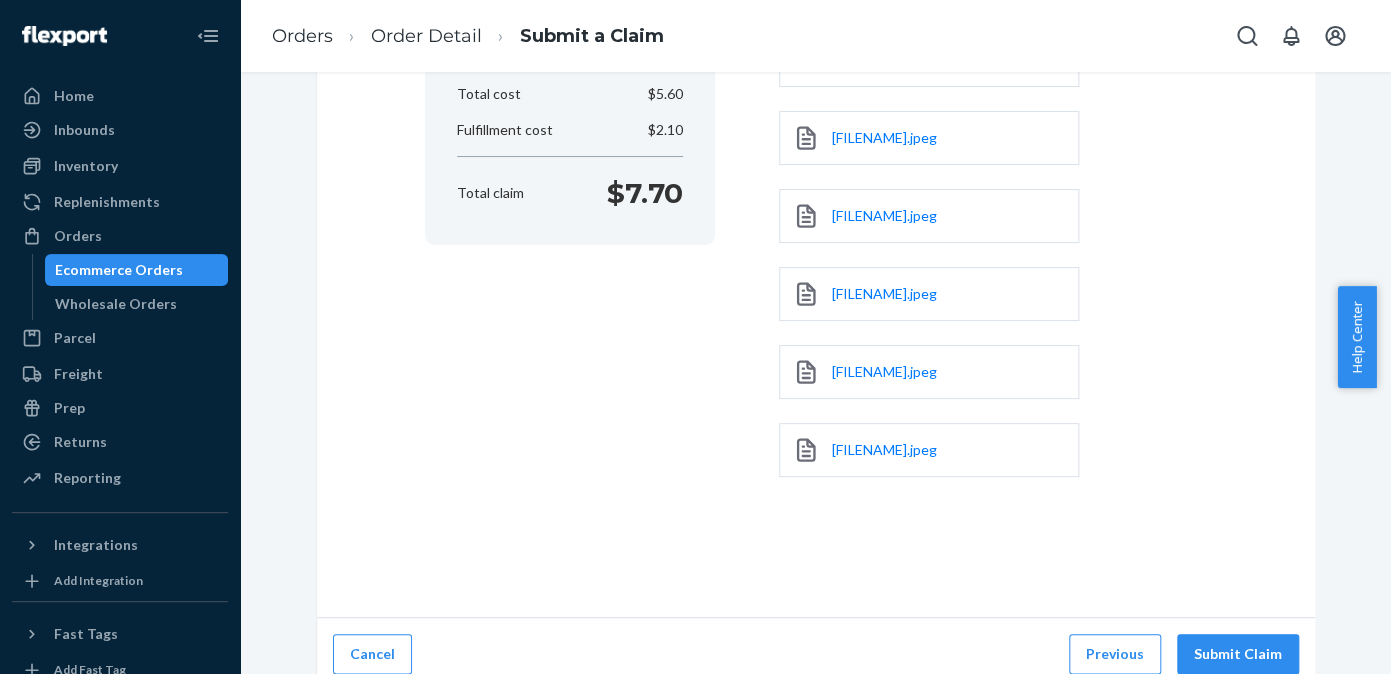 scroll, scrollTop: 467, scrollLeft: 0, axis: vertical 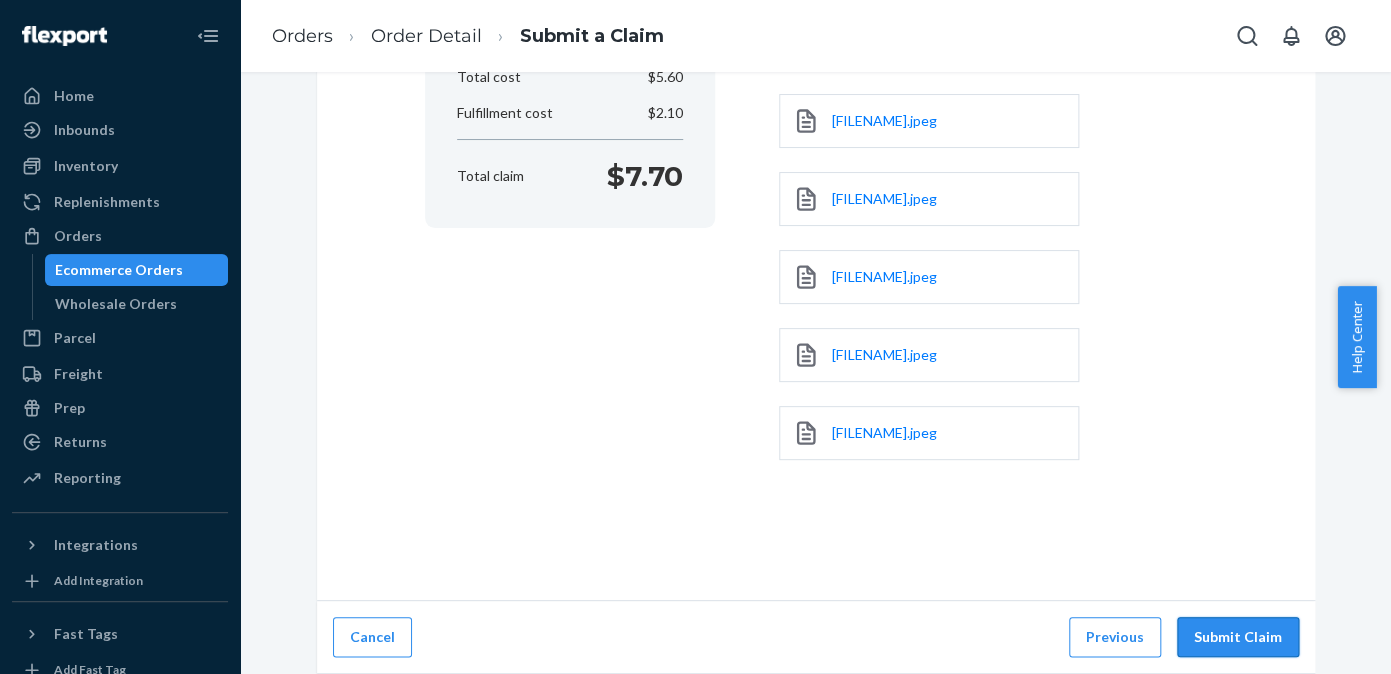 click on "Submit Claim" at bounding box center (1238, 637) 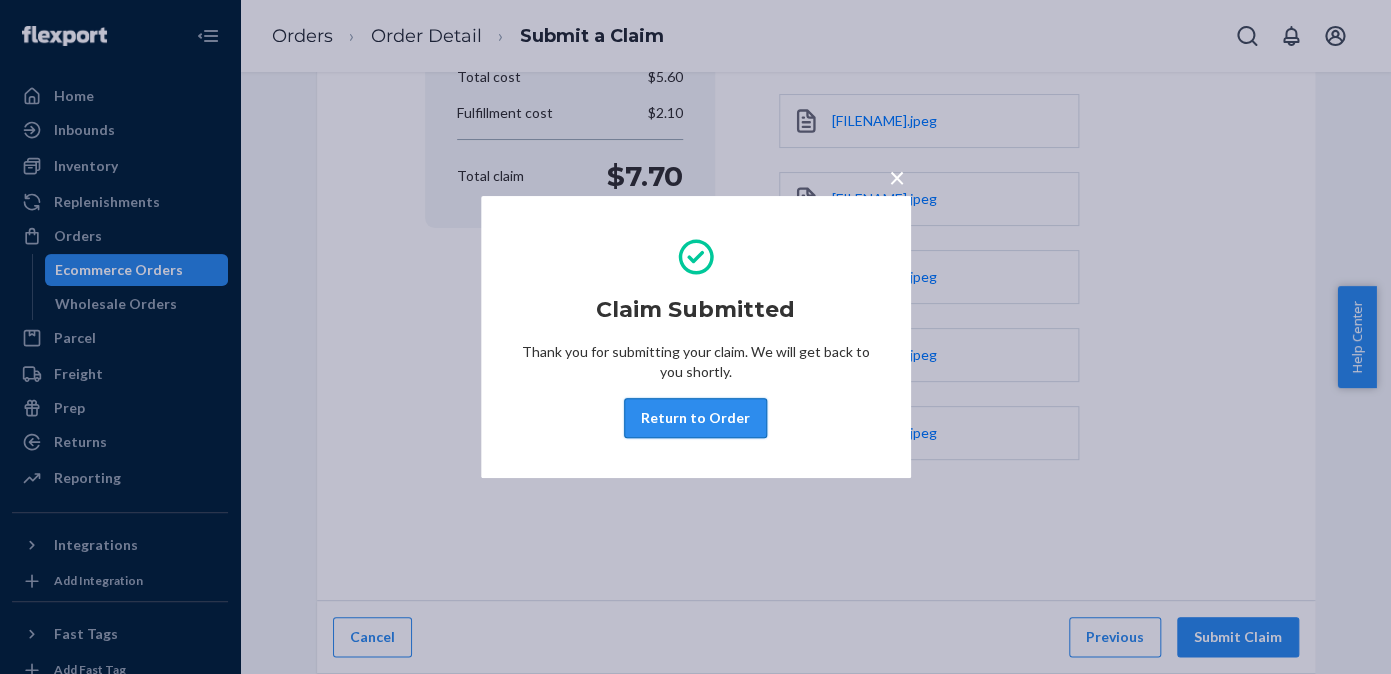 click on "Return to Order" at bounding box center (695, 418) 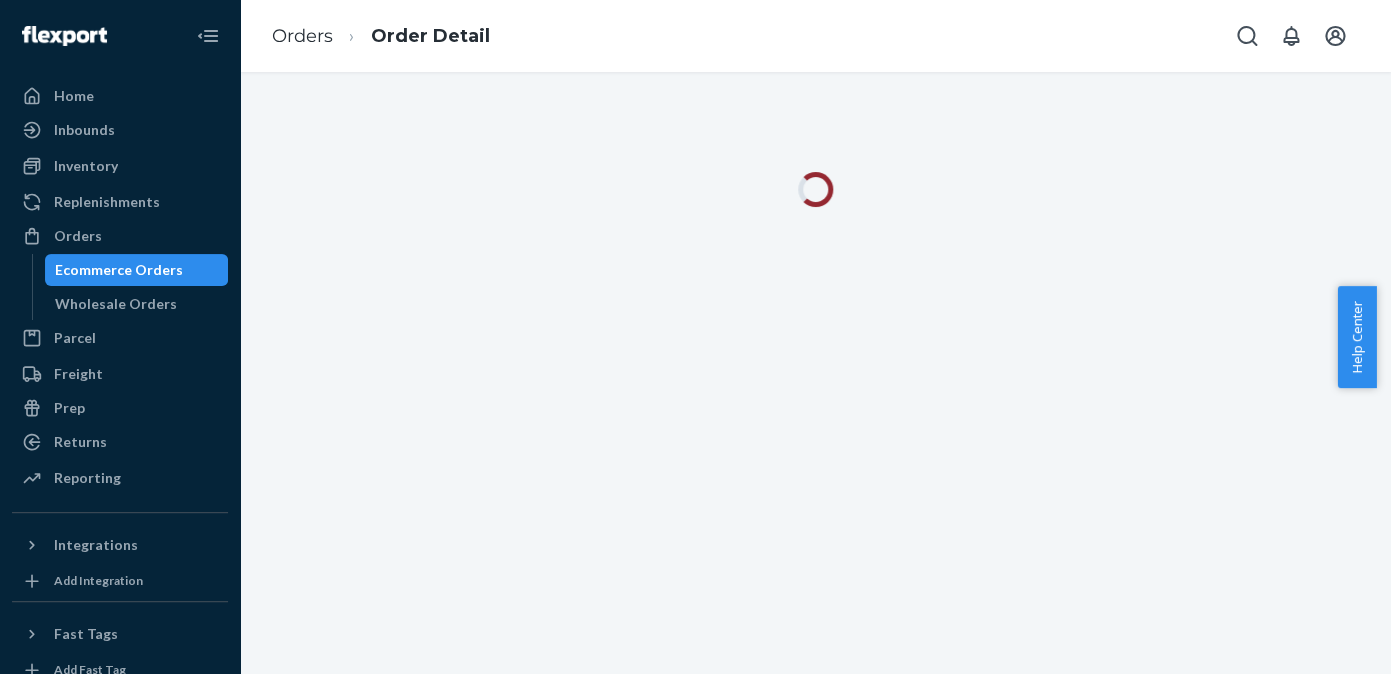 scroll, scrollTop: 0, scrollLeft: 0, axis: both 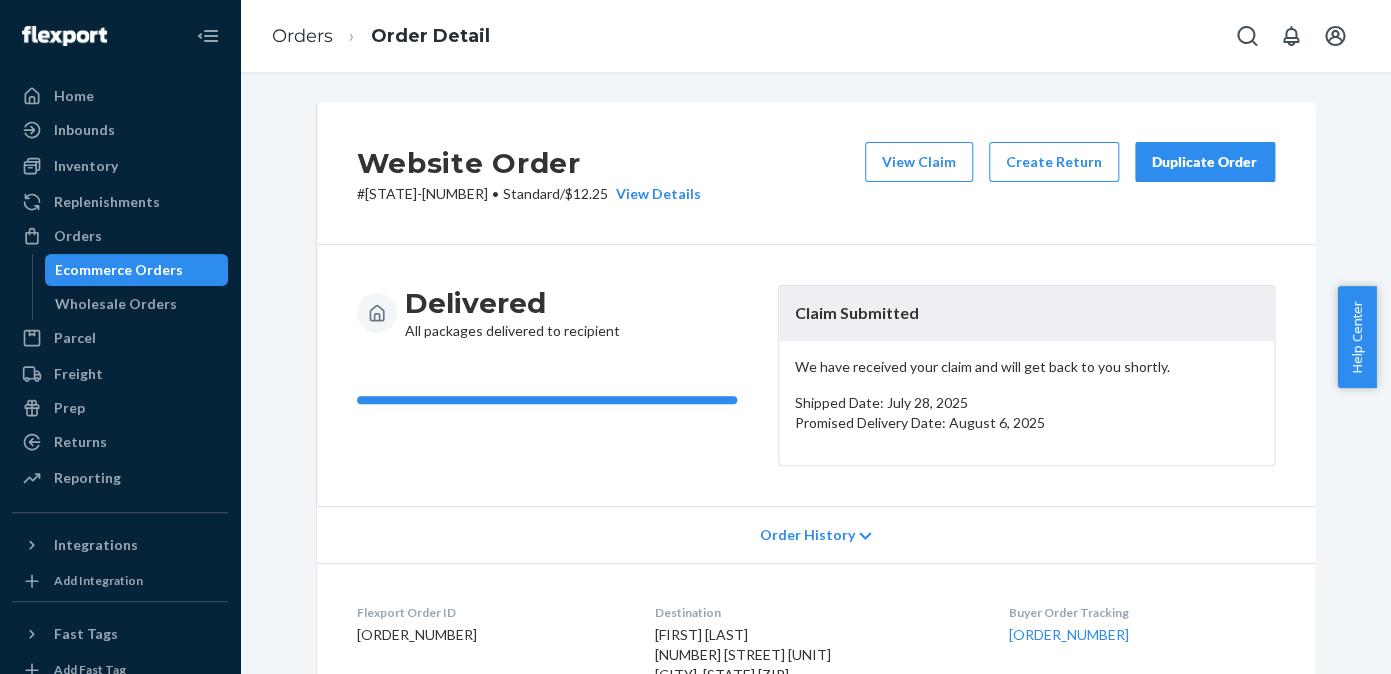 click on "Duplicate Order" at bounding box center [1205, 162] 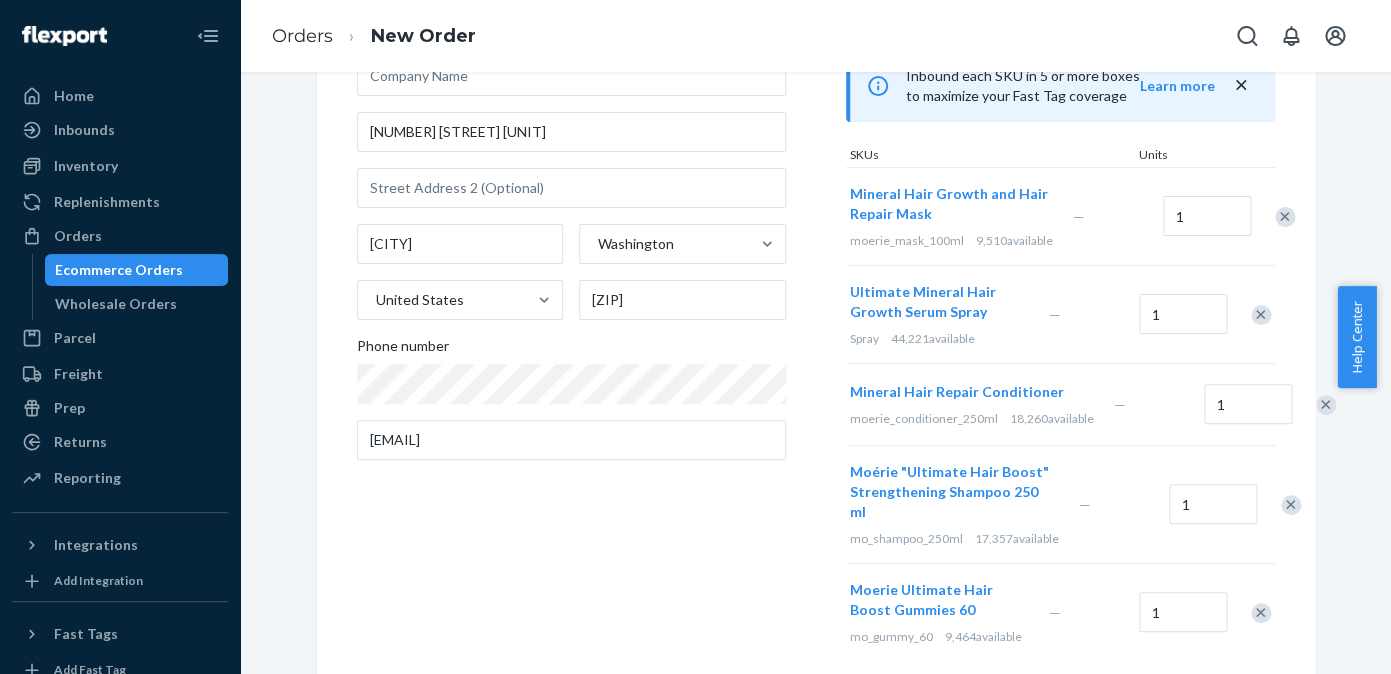 scroll, scrollTop: 206, scrollLeft: 0, axis: vertical 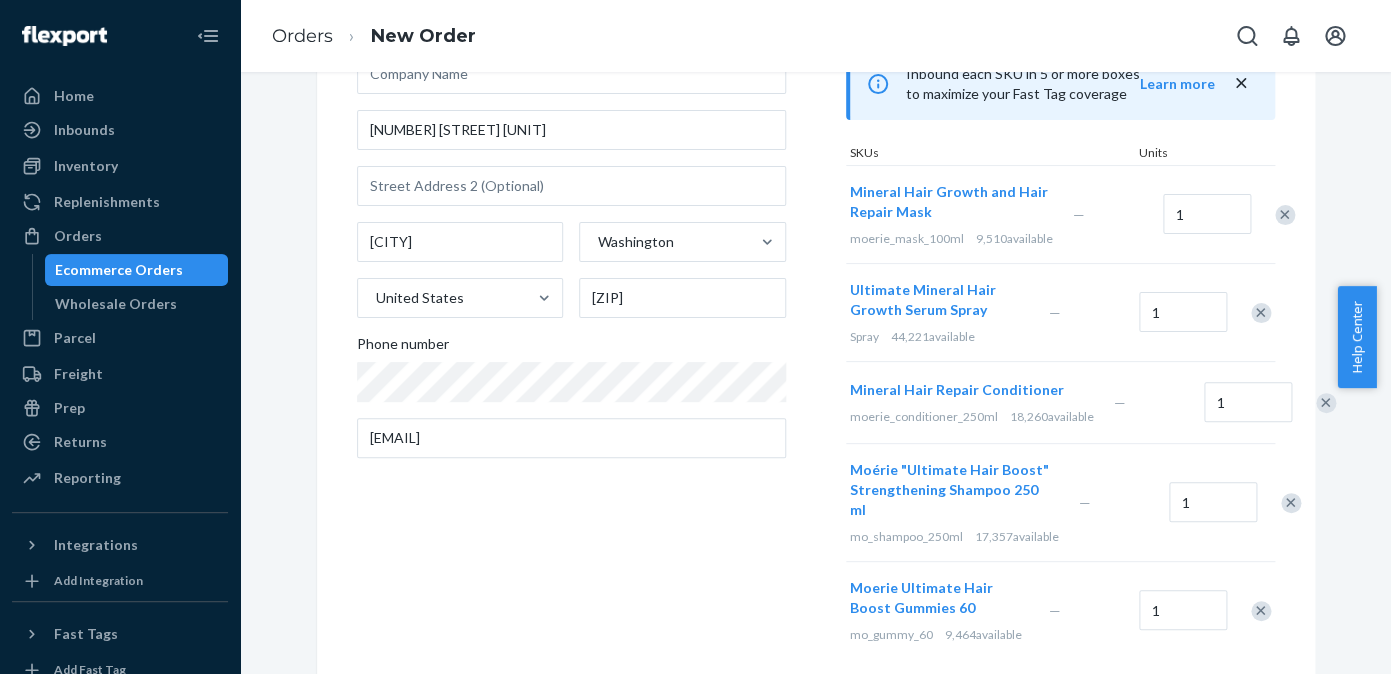 click at bounding box center (1285, 215) 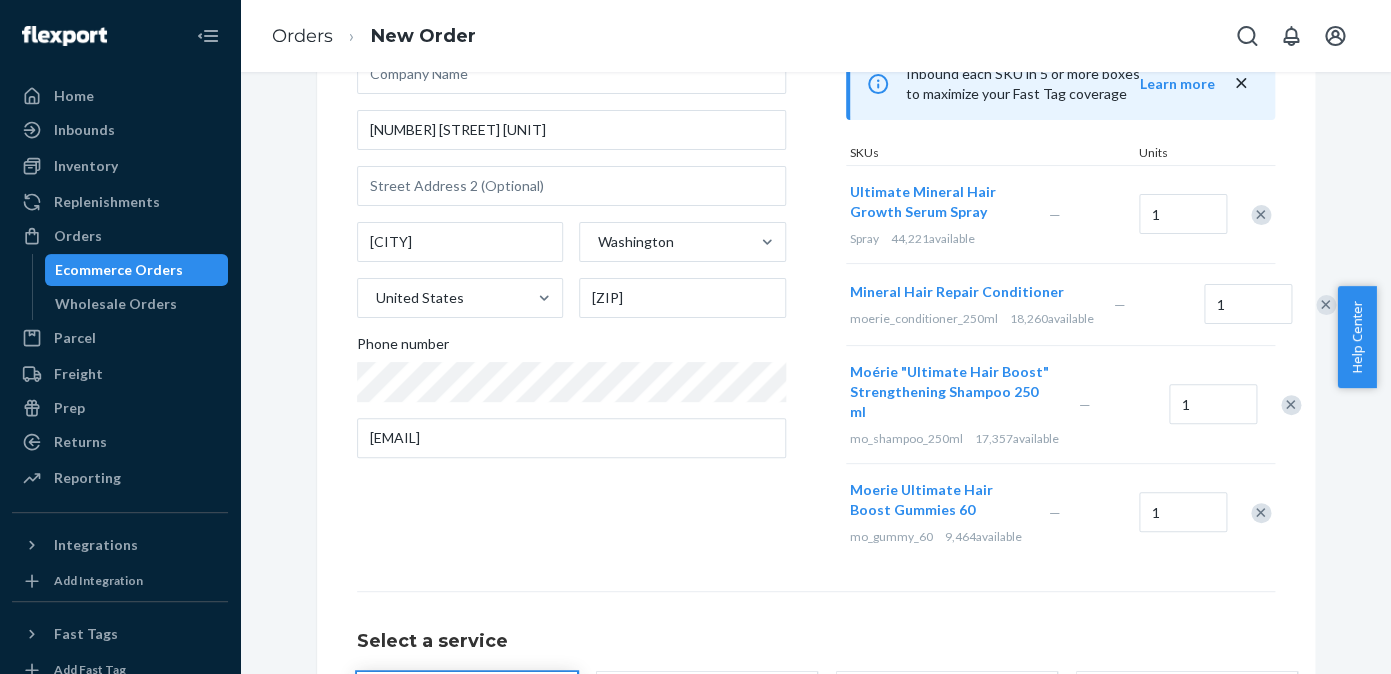 click at bounding box center [1326, 305] 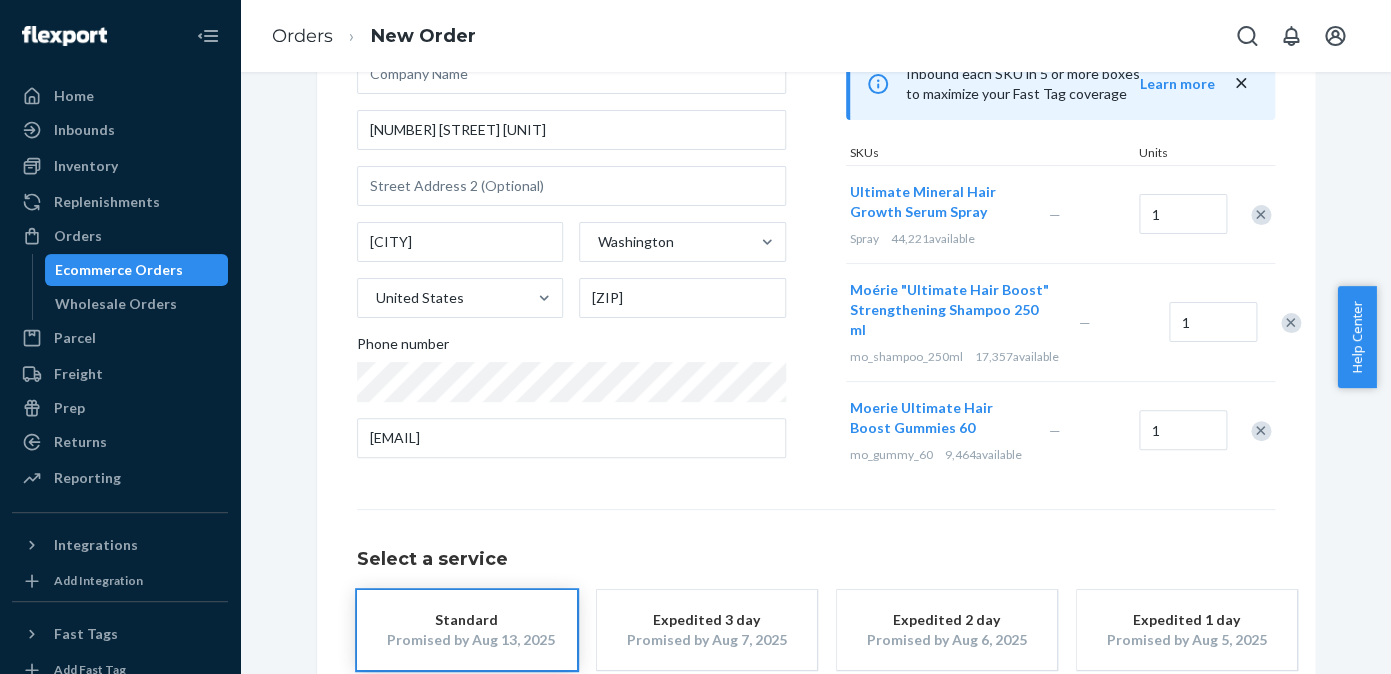 click at bounding box center [1291, 323] 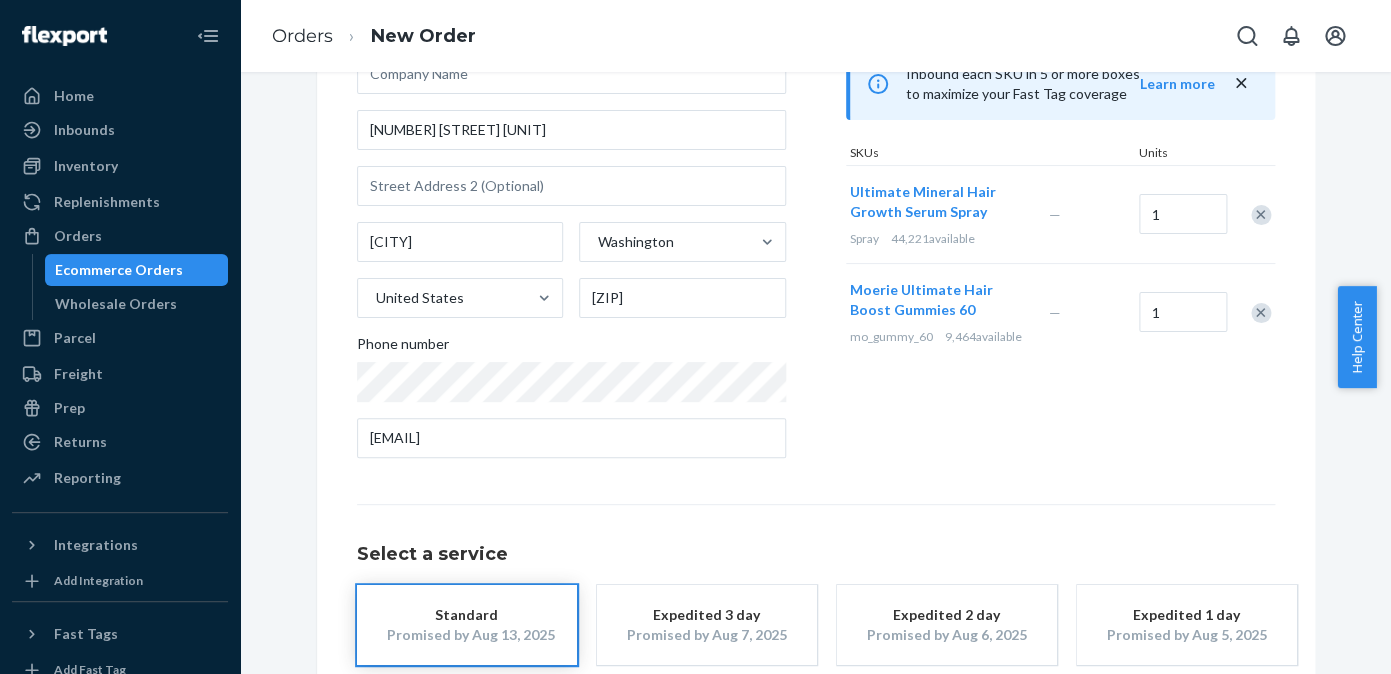 click at bounding box center (1261, 313) 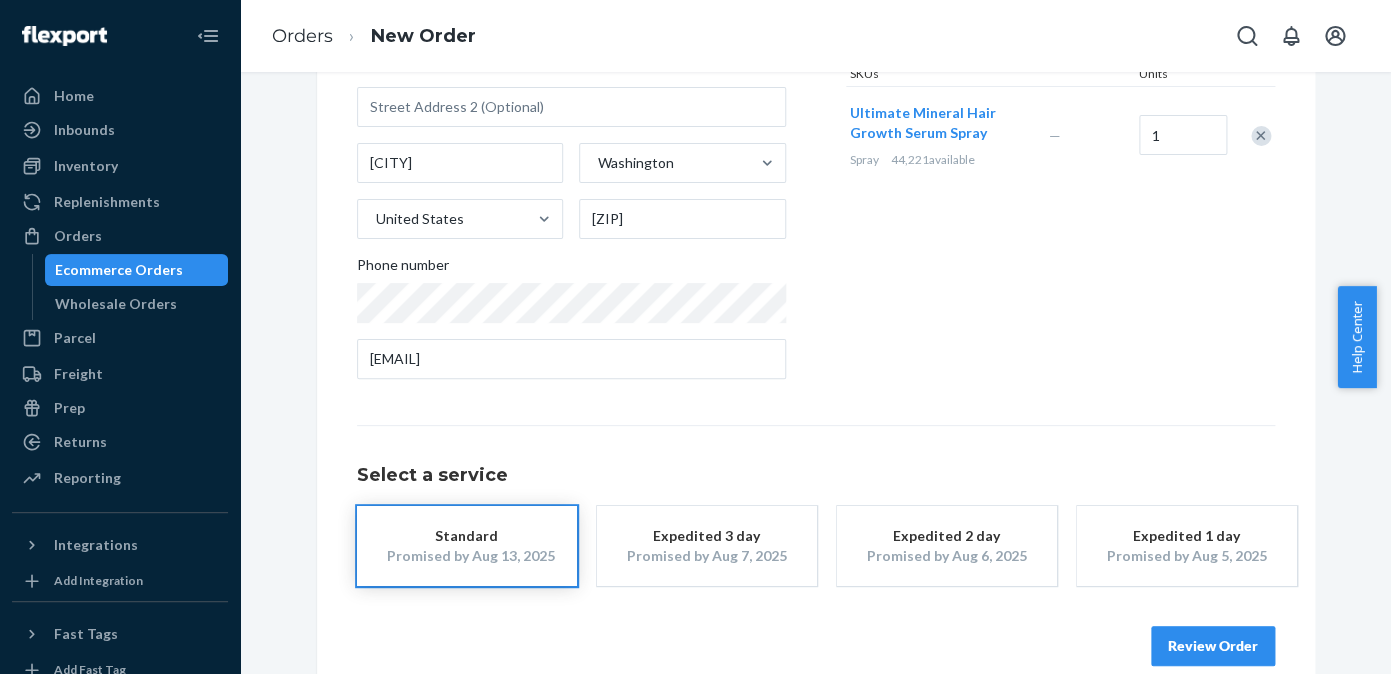 scroll, scrollTop: 295, scrollLeft: 0, axis: vertical 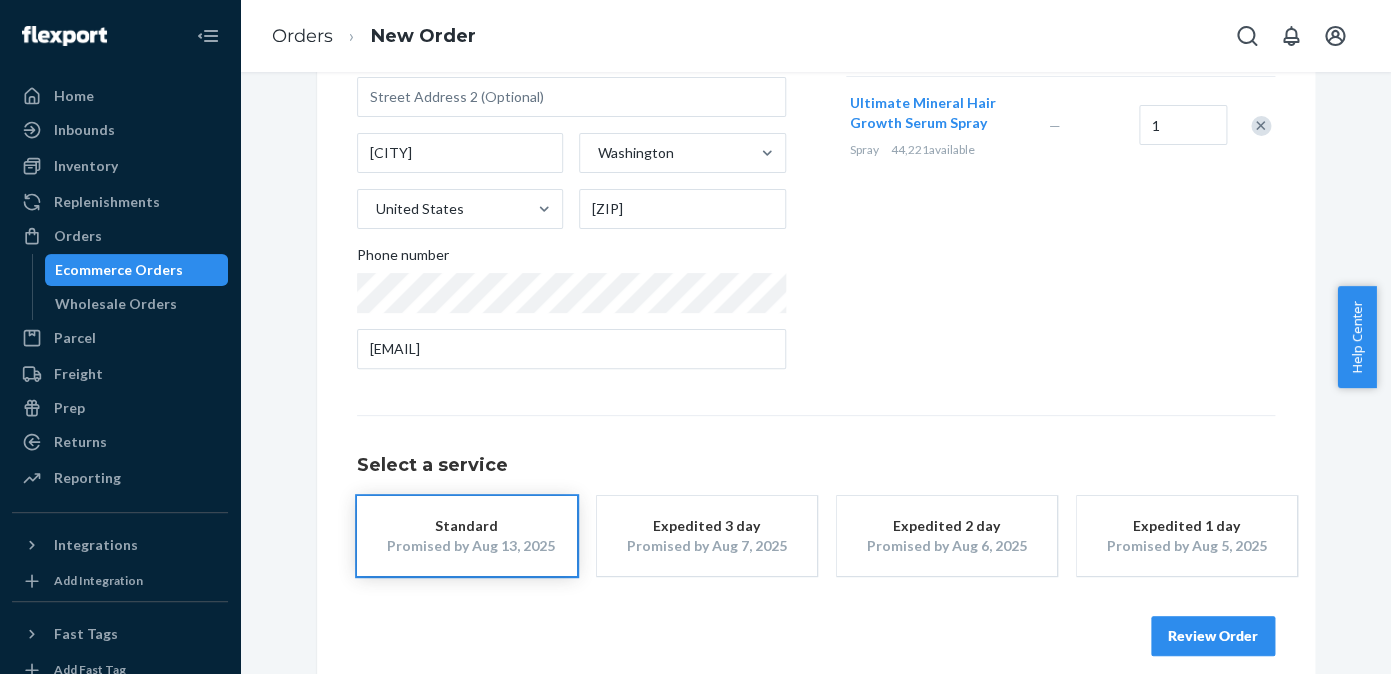click on "Promised by Aug 5, 2025" at bounding box center [1187, 546] 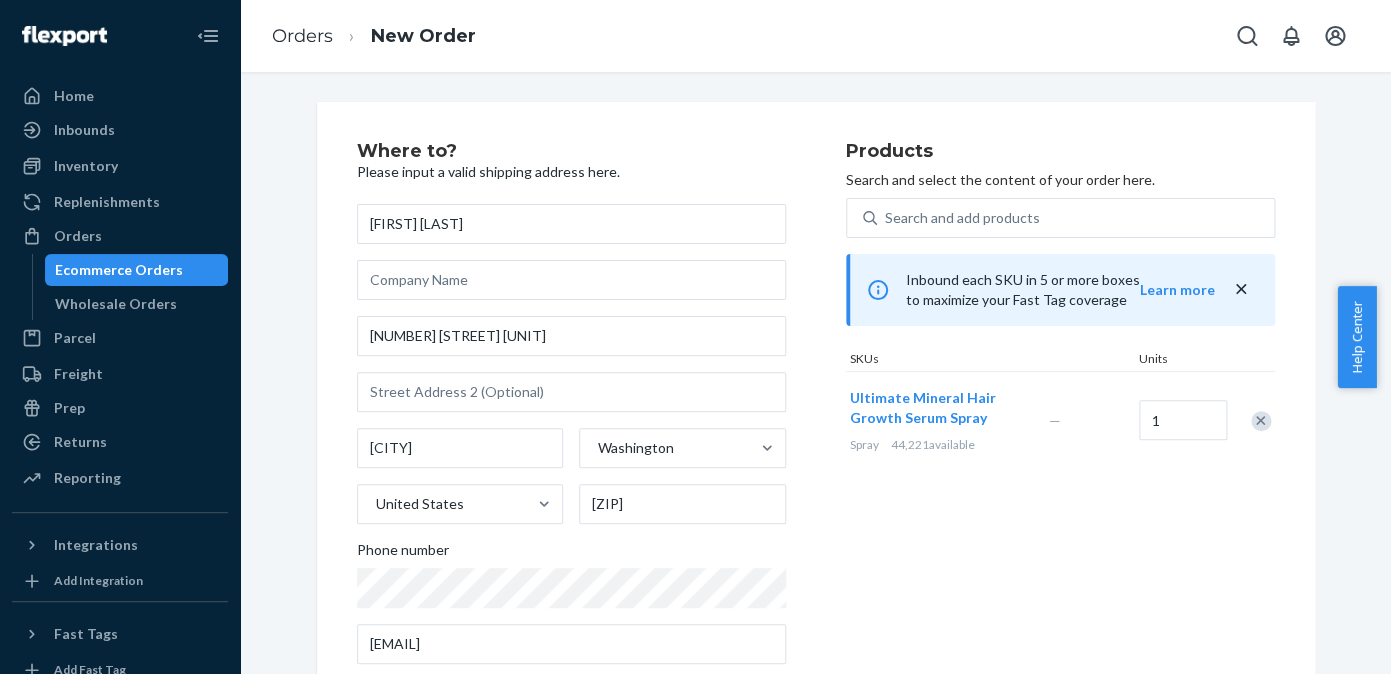 scroll, scrollTop: 317, scrollLeft: 0, axis: vertical 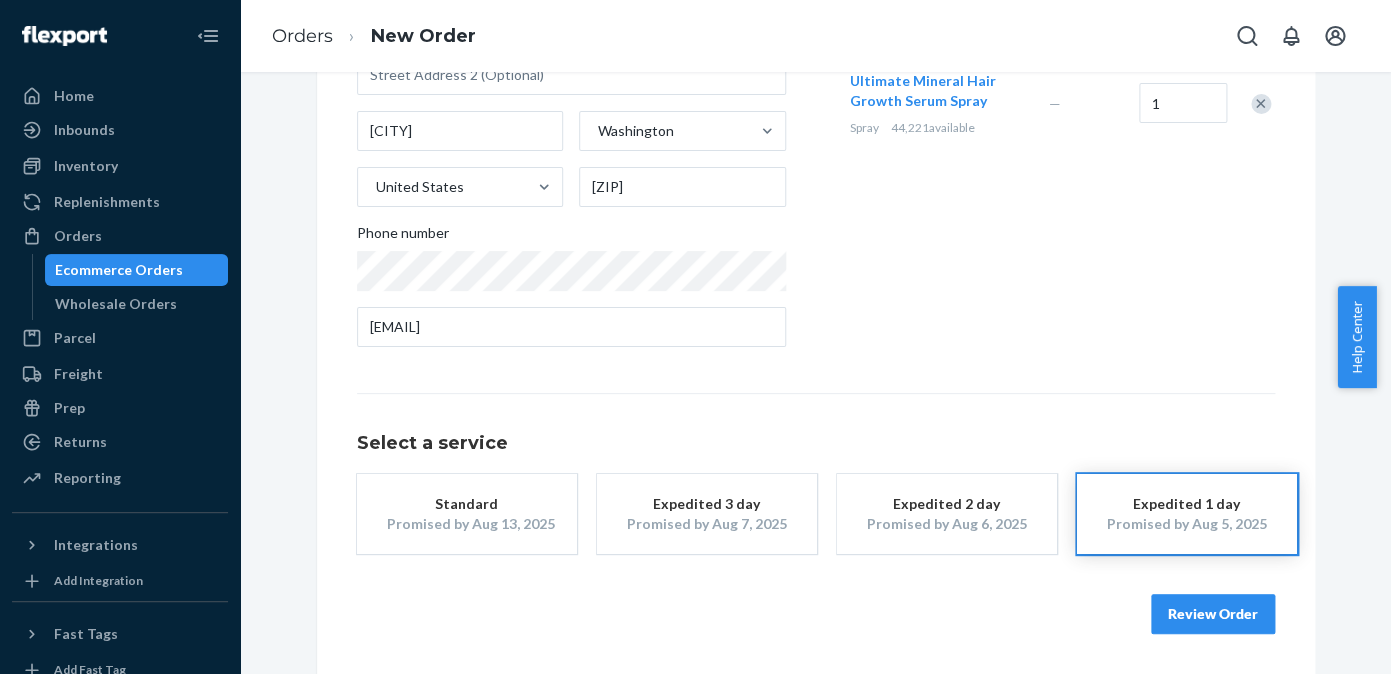 click on "Review Order" at bounding box center (1213, 614) 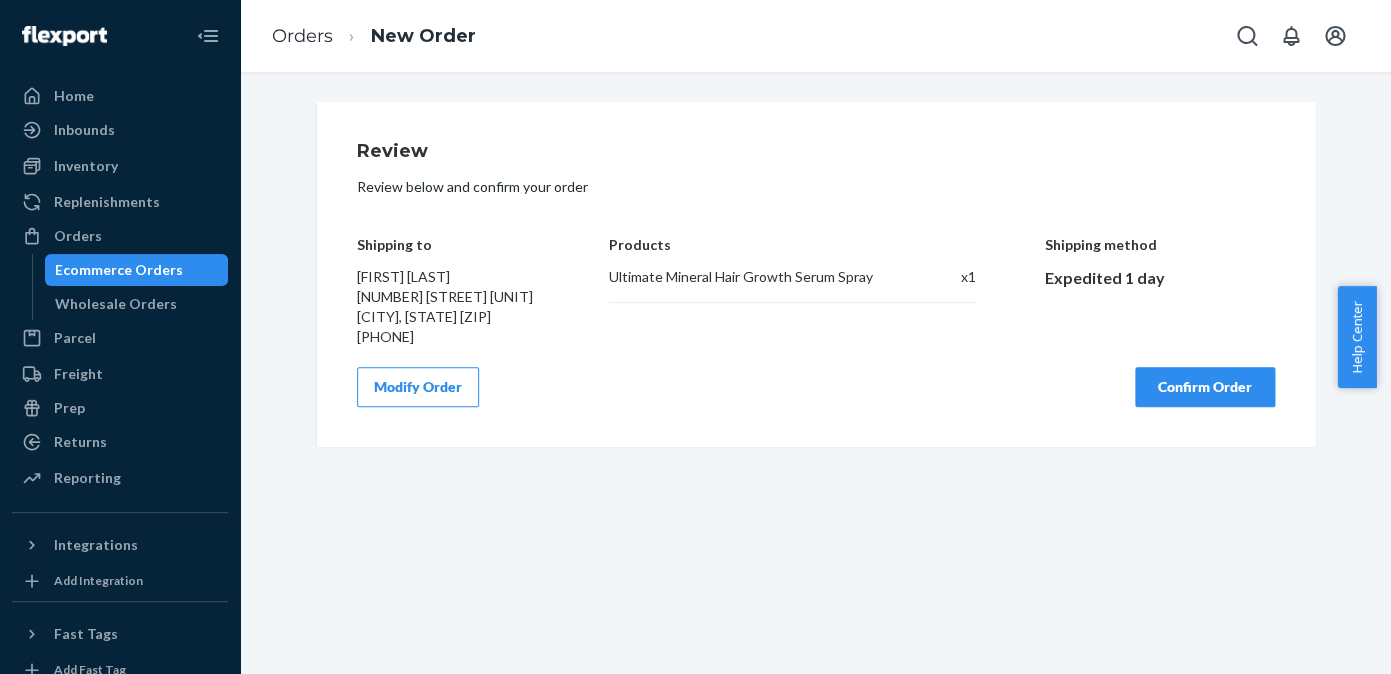 click on "Confirm Order" at bounding box center (1205, 387) 